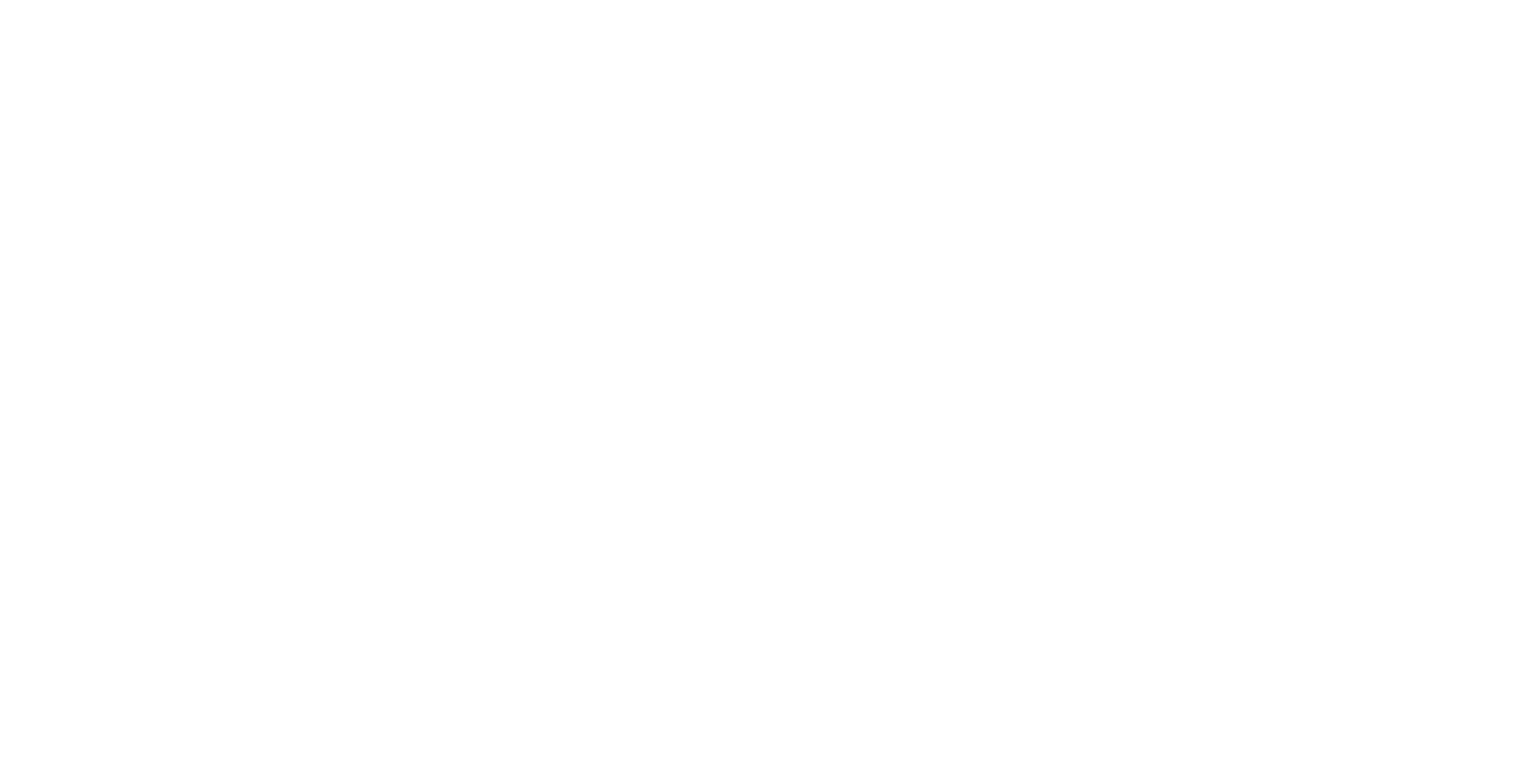 scroll, scrollTop: 0, scrollLeft: 0, axis: both 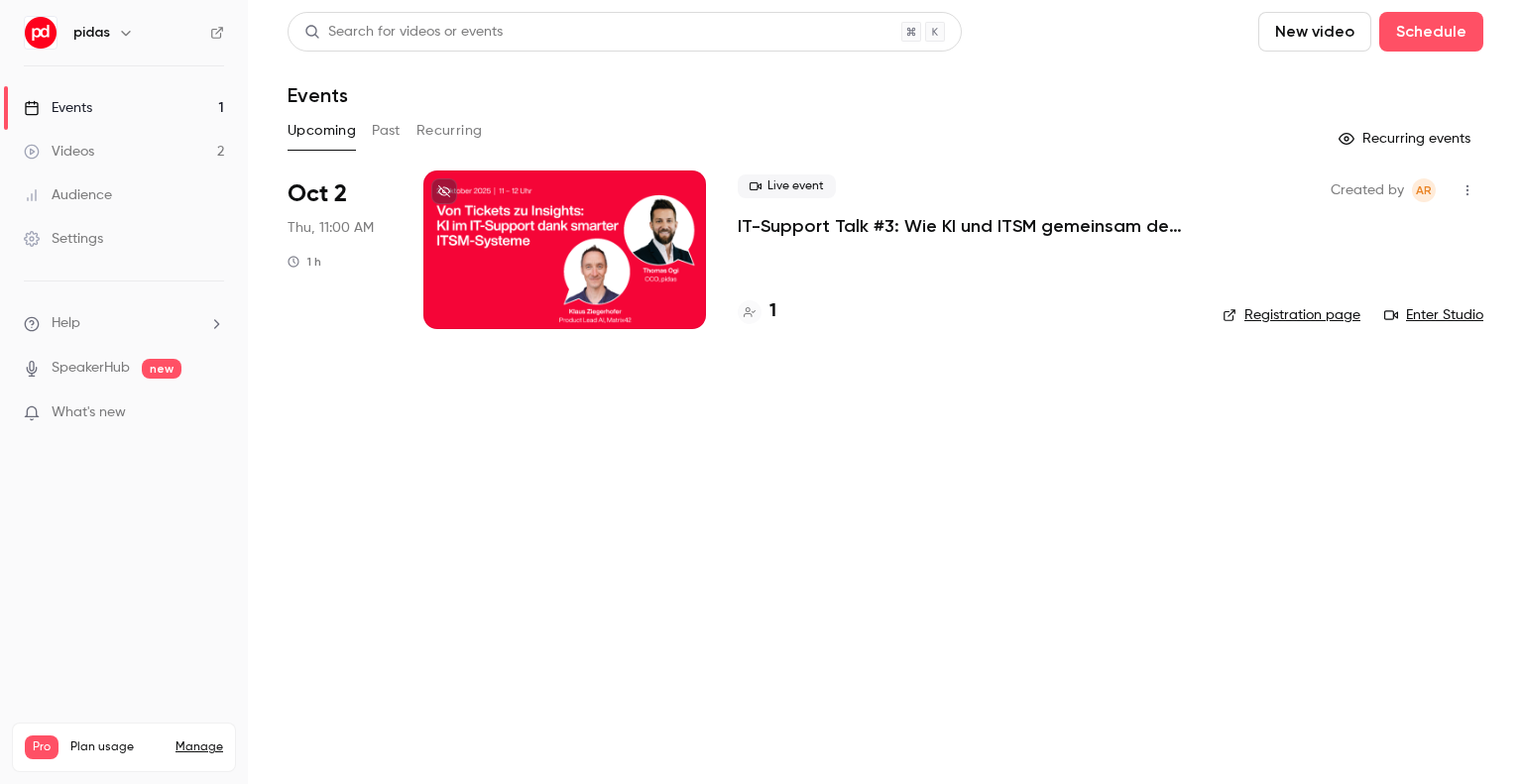 click on "Search for videos or events New video Schedule Events Upcoming Past Recurring Recurring events Oct 2 Thu, 11:00 AM 1 h Live event IT-Support Talk #3: Wie KI und ITSM gemeinsam den IT-Support transformieren 1 Created by AR Registration page Enter Studio" at bounding box center [885, 392] 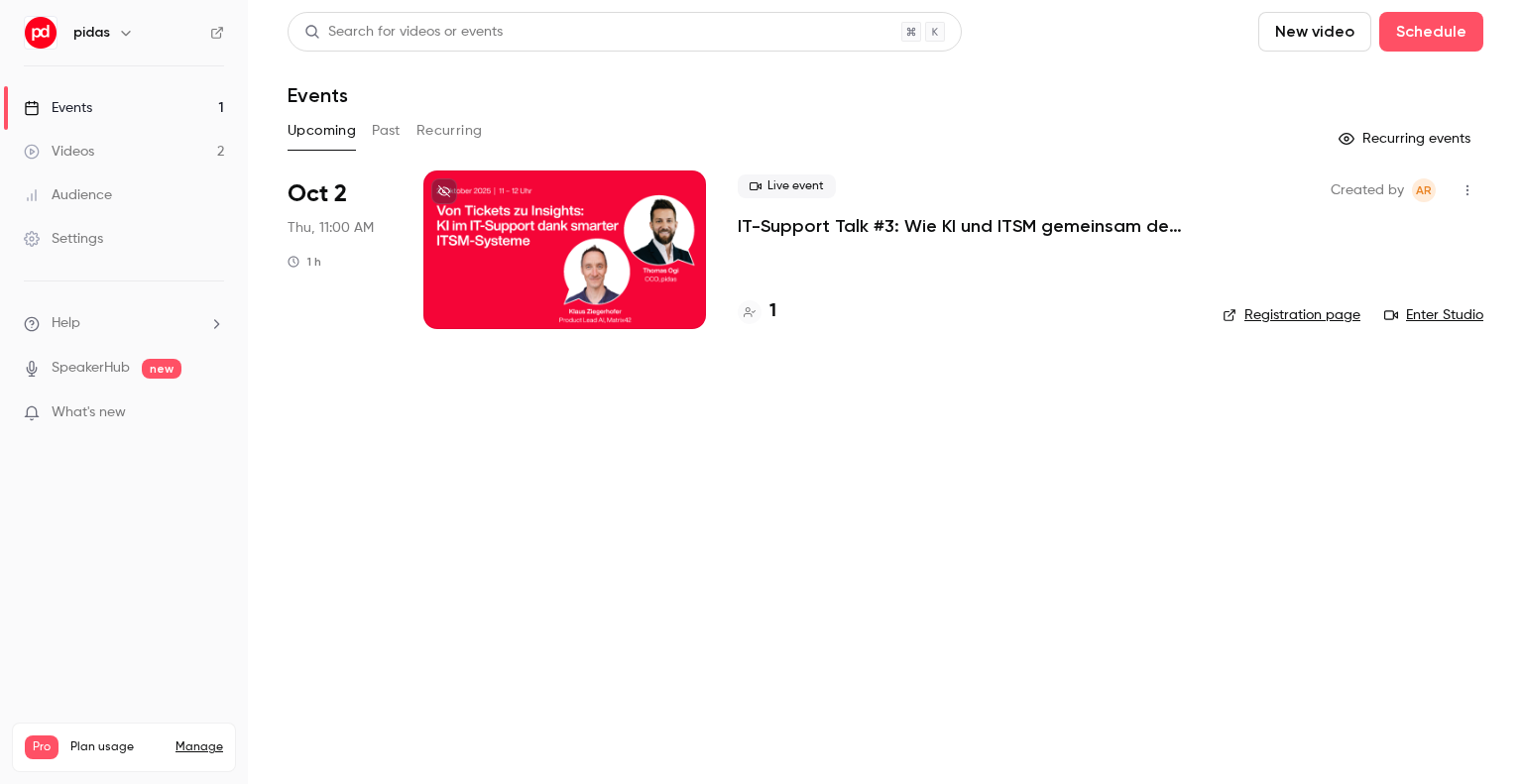 click on "Search for videos or events New video Schedule Events Upcoming Past Recurring Recurring events Oct 2 Thu, 11:00 AM 1 h Live event IT-Support Talk #3: Wie KI und ITSM gemeinsam den IT-Support transformieren 1 Created by AR Registration page Enter Studio" at bounding box center [885, 392] 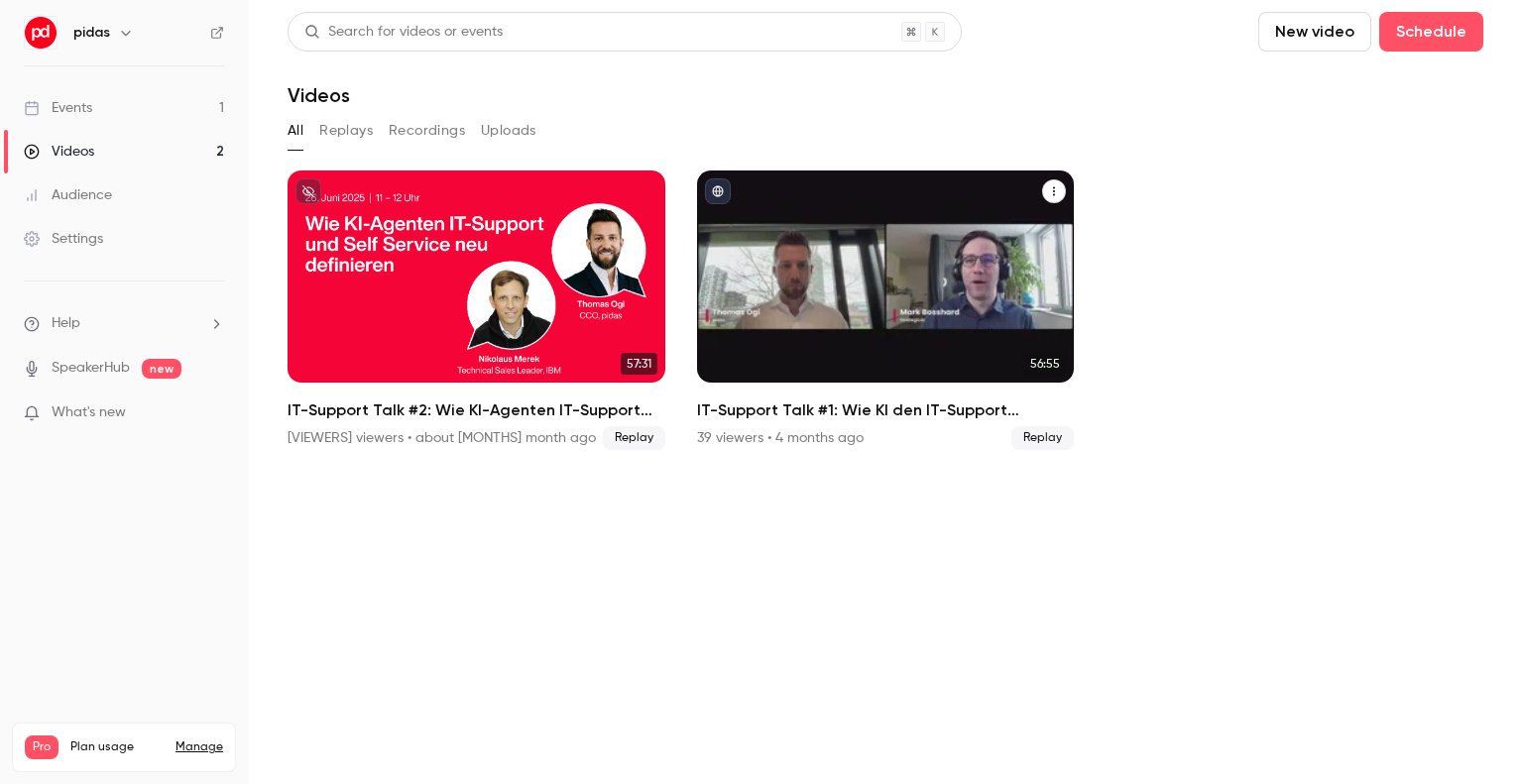 click at bounding box center [885, 277] 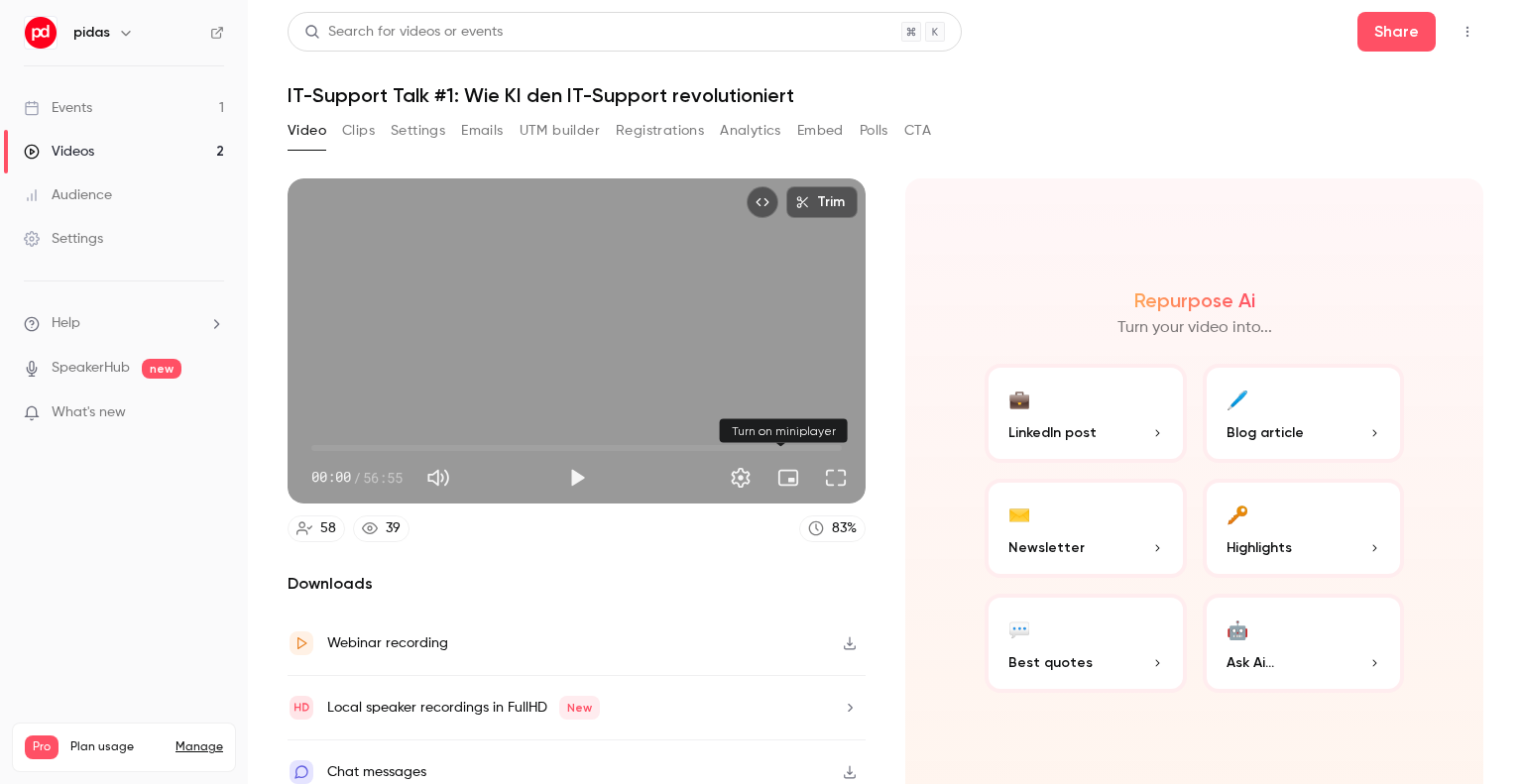 scroll, scrollTop: 14, scrollLeft: 0, axis: vertical 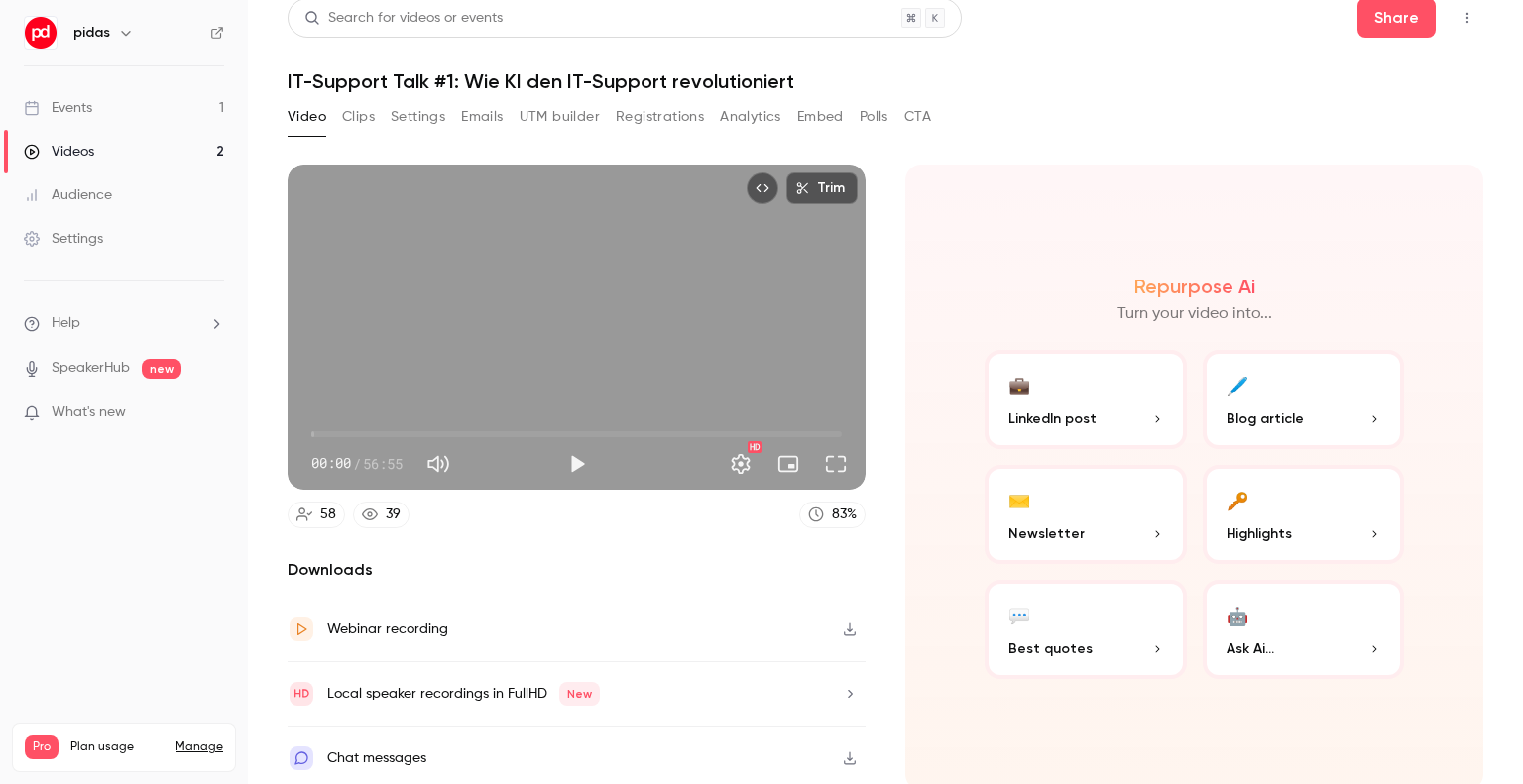 click on "Clips" at bounding box center [358, 117] 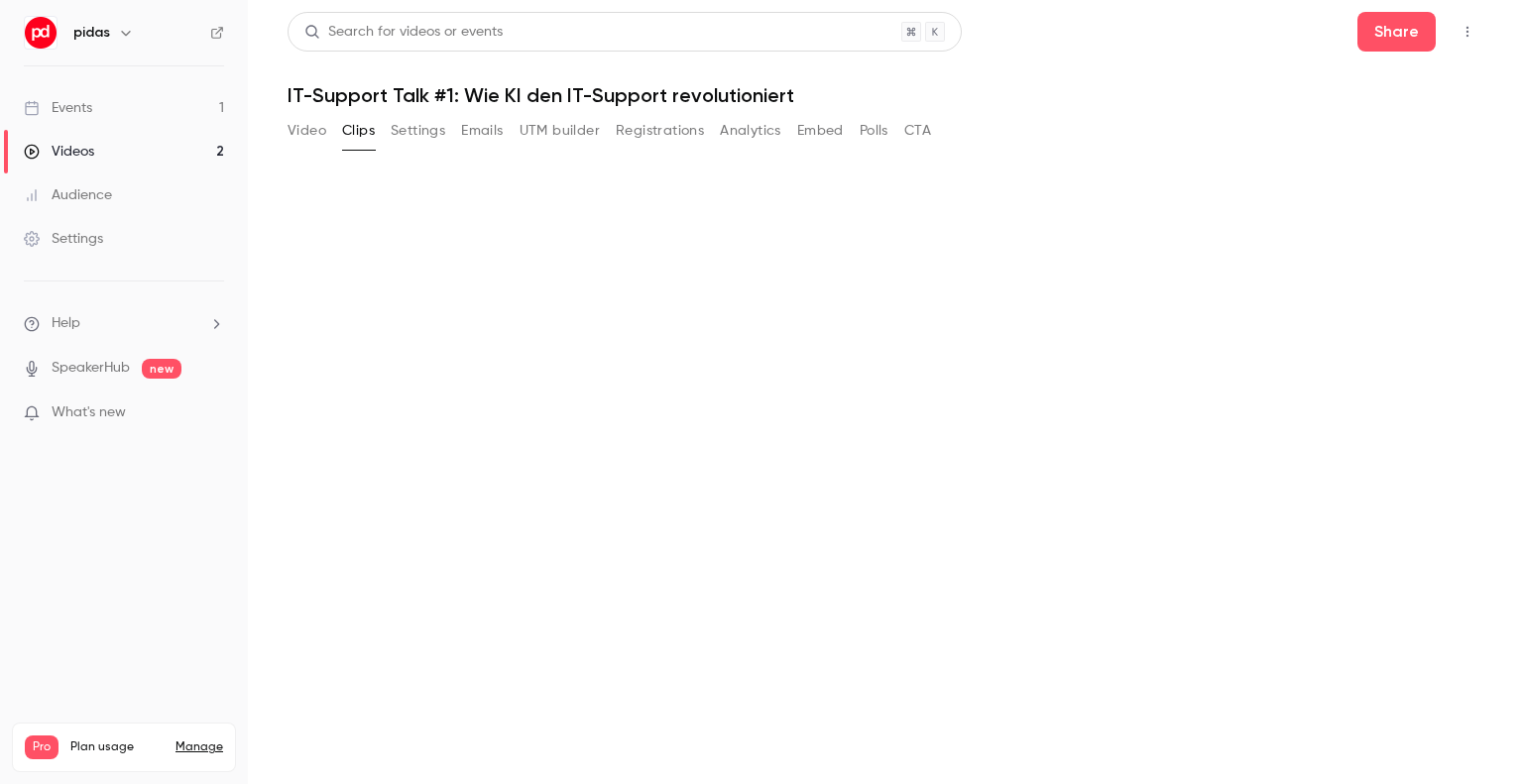 scroll, scrollTop: 0, scrollLeft: 0, axis: both 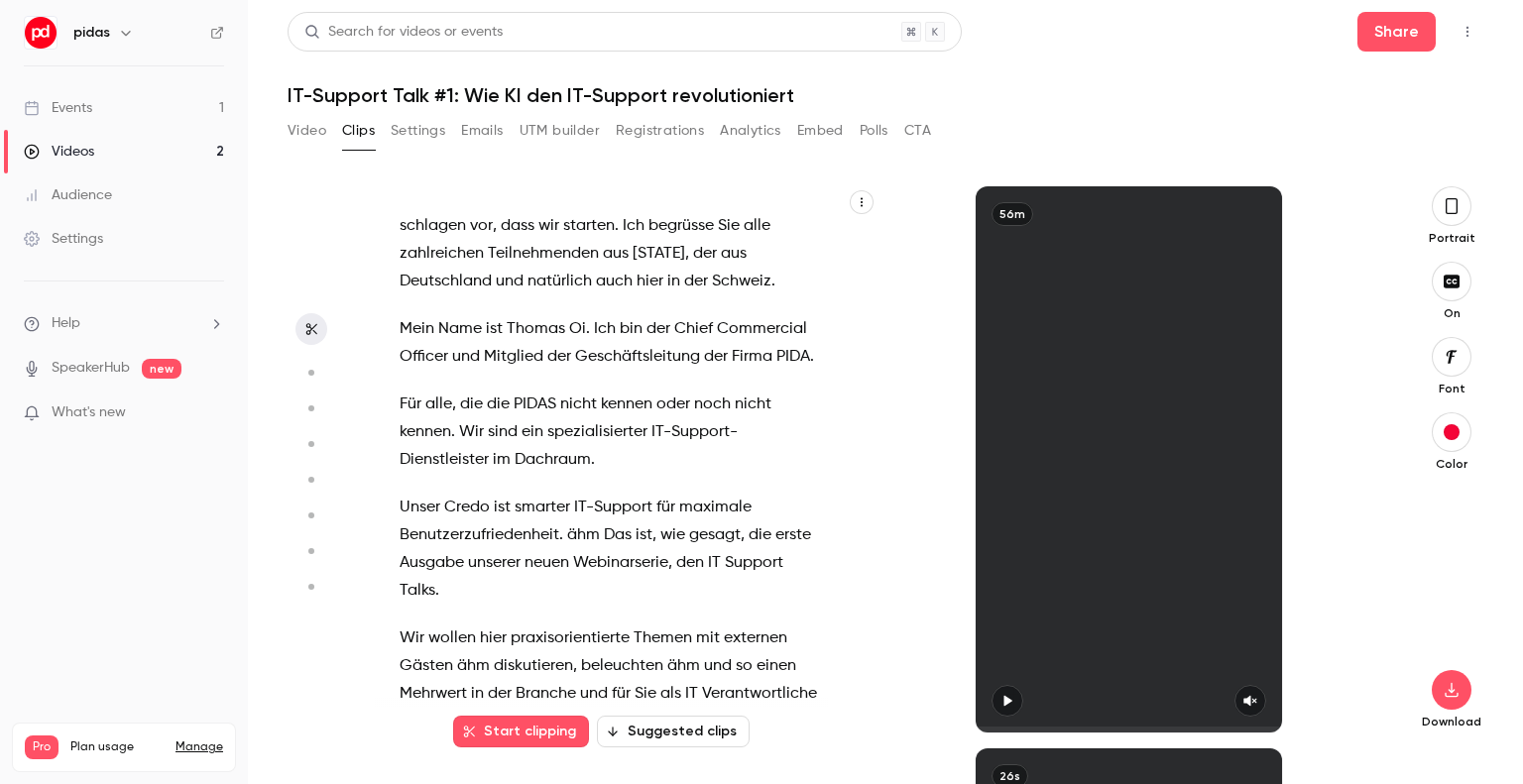 click on "Für" at bounding box center (410, 404) 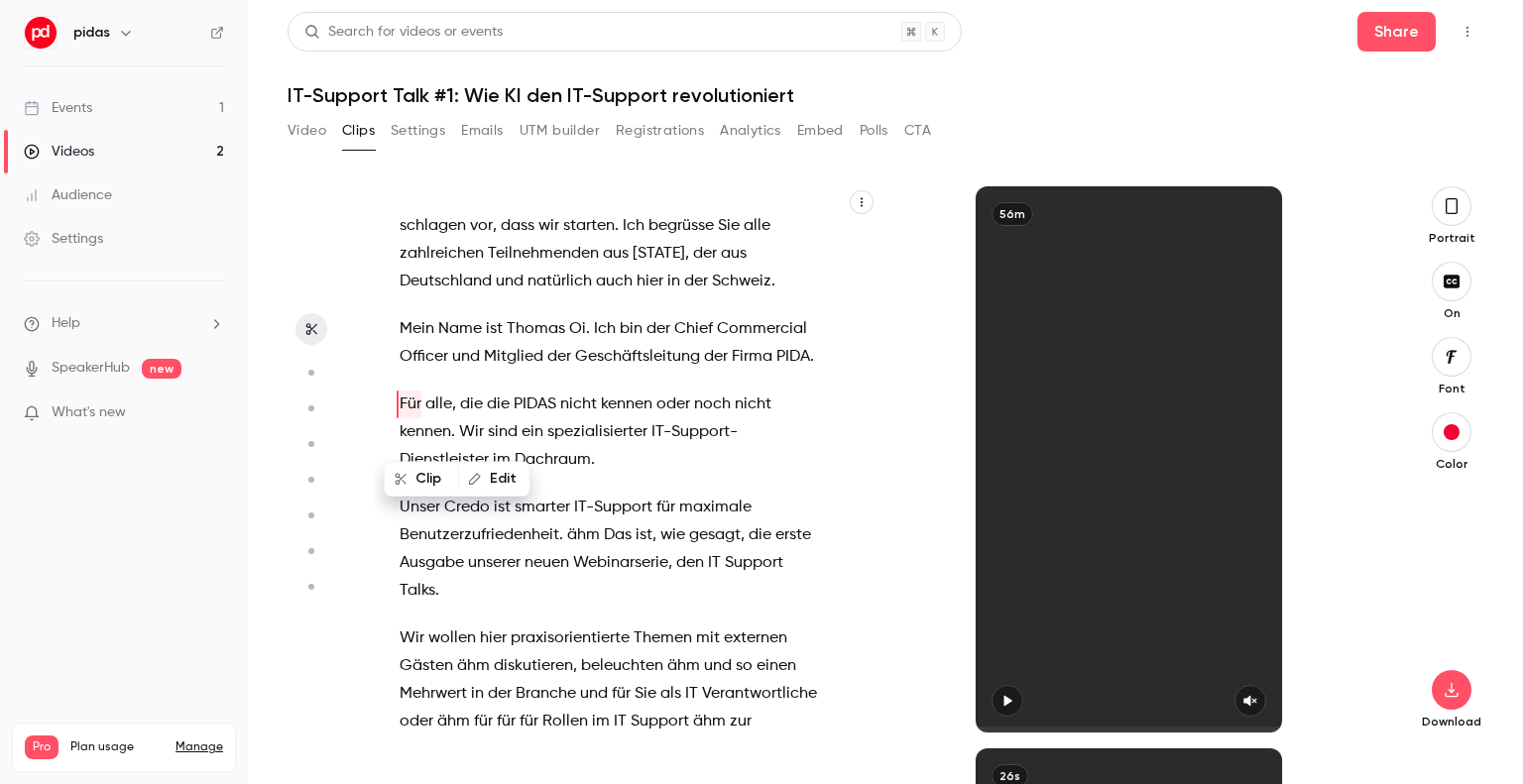 click on "Hallo   und   herzlich   willkommen   zu   unserem   ersten   PIA   IT   Supporttag . Dann   sind   Sie   alle   mit   dabei .   Wir   haben   11   Uhr   und   wir   schlagen   vor ,   dass   wir   starten .   Ich   begrüsse   Sie   alle   zahlreichen   Teilnehmenden   aus   [STATE] ,   der   aus   [STATE]   und   natürlich   auch   hier   in   der   [STATE] .   Mein   Name   ist   Thomas   [LAST] .   Ich   bin   der   Chief   Commercial   Officer   und   Mitglied   der   Geschäftsleitung   der   Firma   PIDA .   Für   alle ,   die   die   PIDAS   nicht   kennen   oder   noch   nicht   kennen .   Wir   sind   ein   spezialisierter   IT-Support-Dienstleister   im   Dachraum .   Unser   Credo   ist   smarter   IT-Support   für   maximale   Benutzerzufriedenheit .   ähm   Das   ist ,   wie   gesagt ,   die   erste   Ausgabe   unserer   neuen   Webinarserie ,   den   IT   Support   Talks .   Wir   wollen   hier   praxisorientierte   Themen   mit   externen   Gästen   ähm   diskutieren ,   beleuchten   ähm" at bounding box center [621, 469] 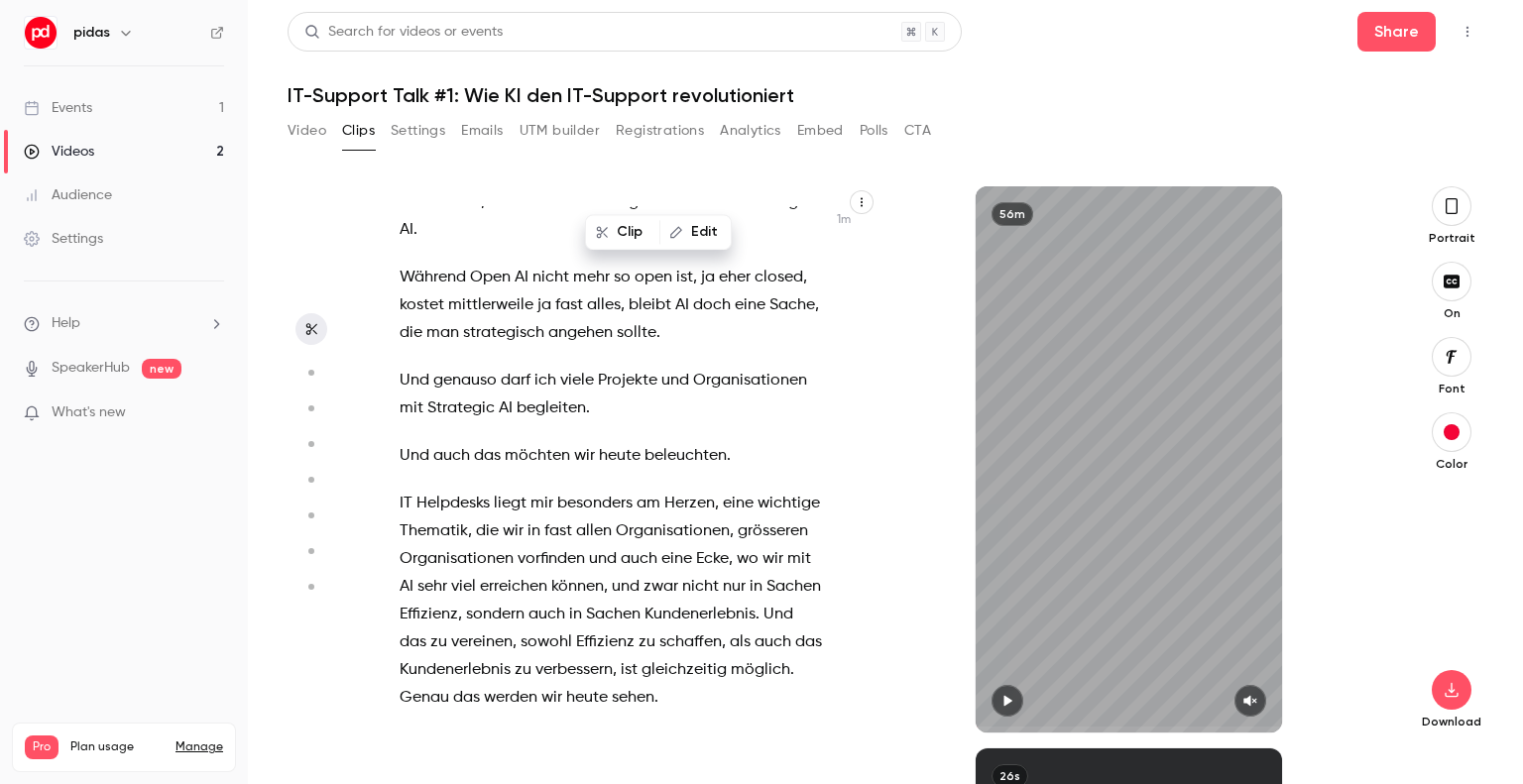 scroll, scrollTop: 1053, scrollLeft: 0, axis: vertical 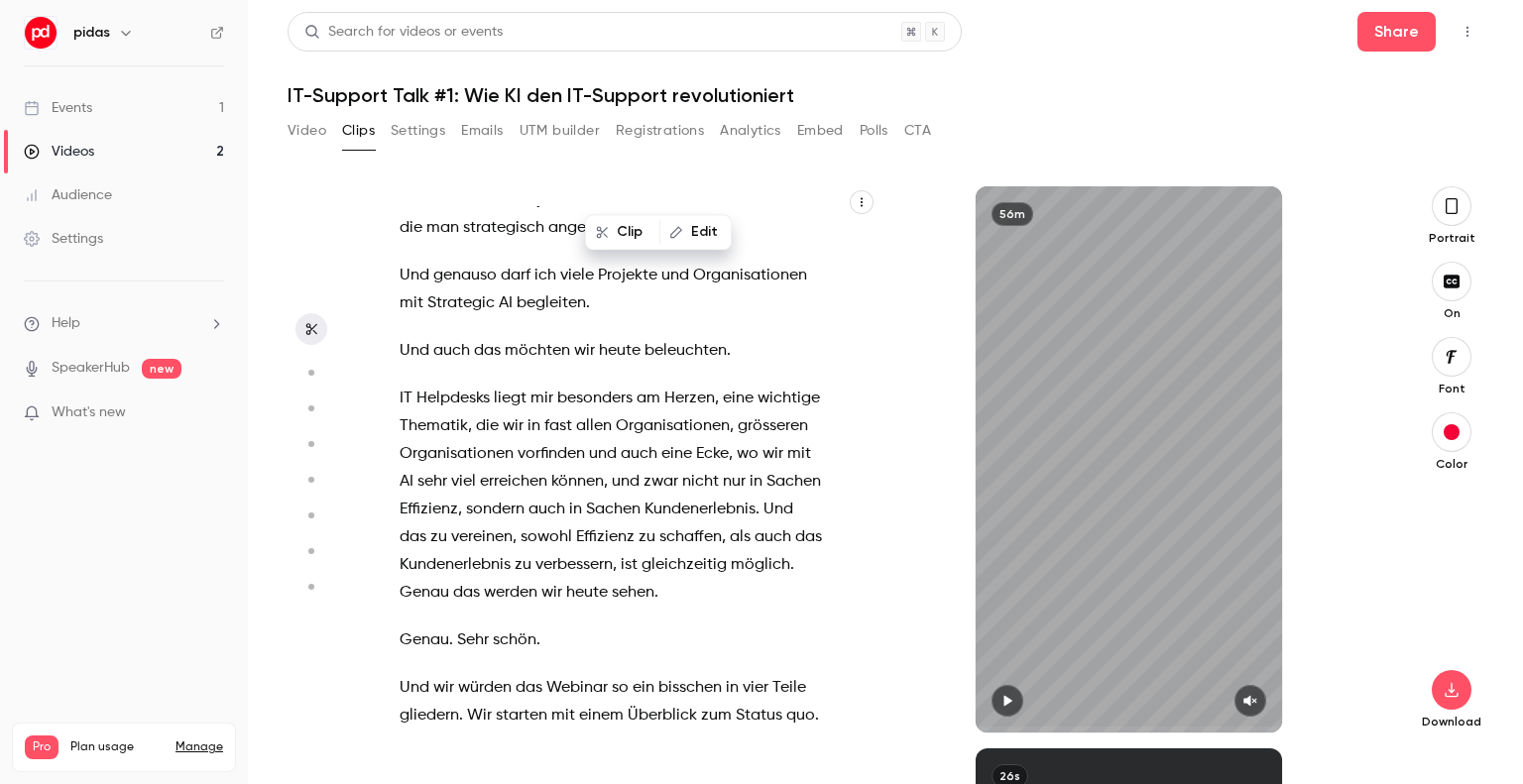click on "vereinen" at bounding box center (482, 537) 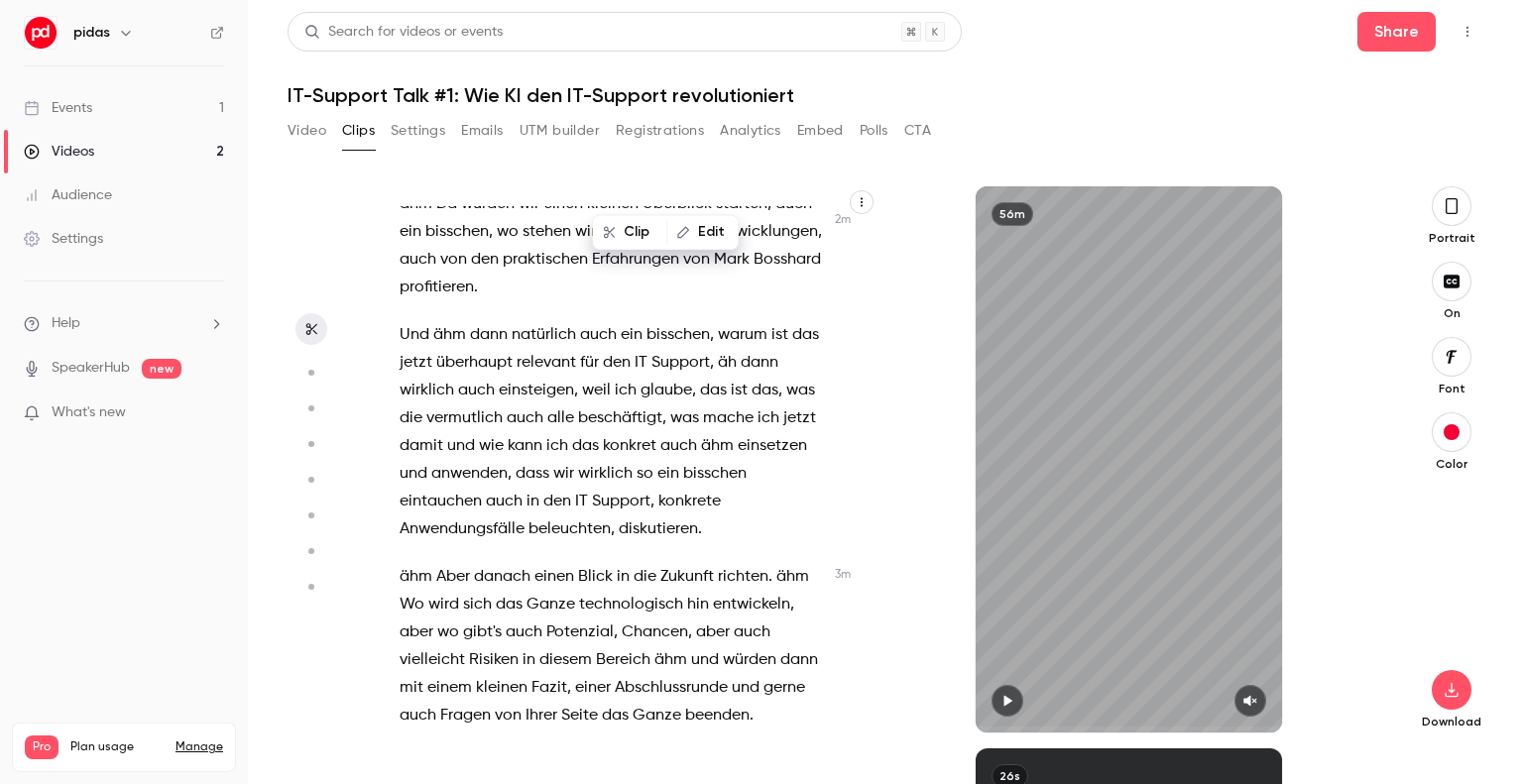 click on "anwenden" at bounding box center [469, 474] 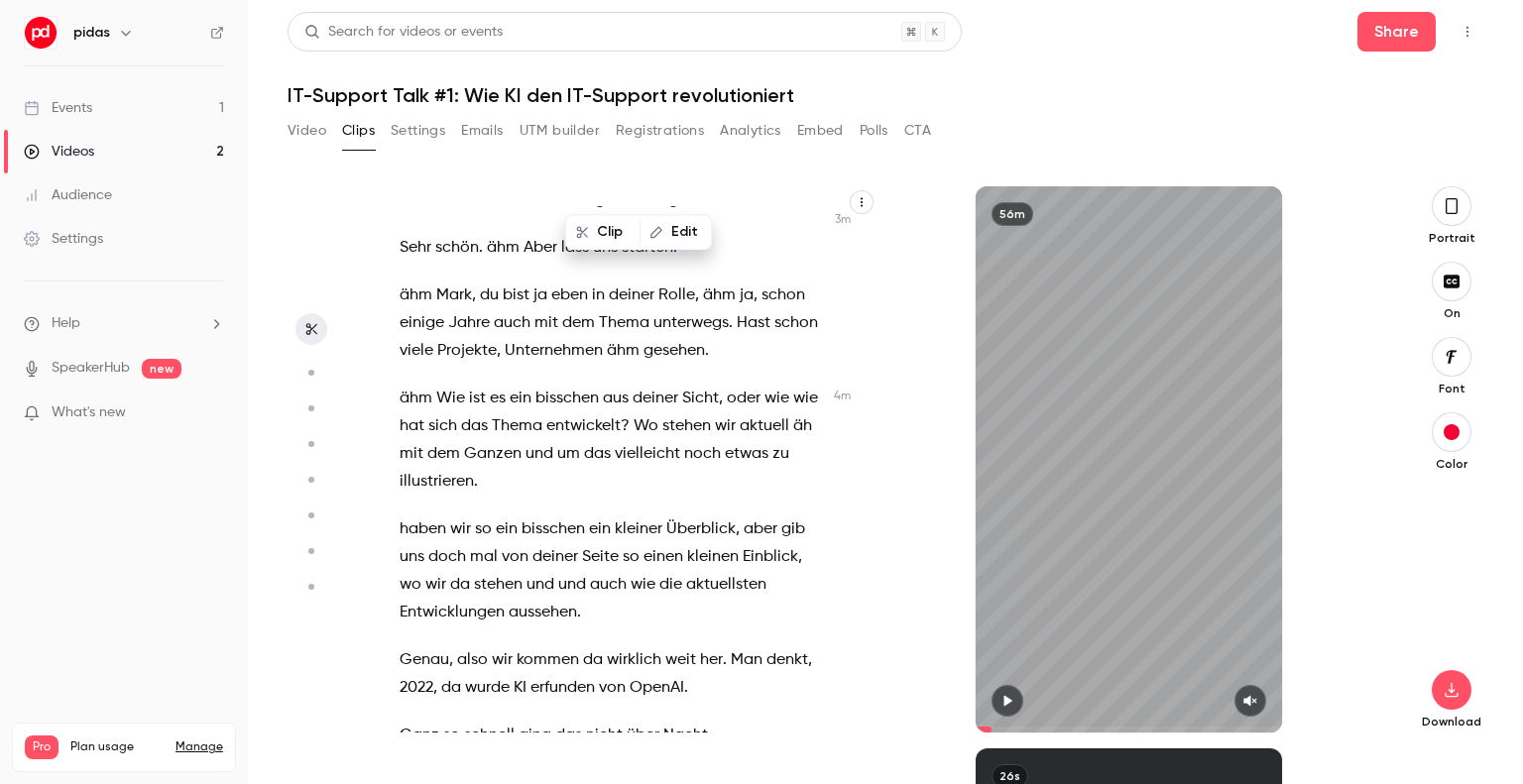 scroll, scrollTop: 2694, scrollLeft: 0, axis: vertical 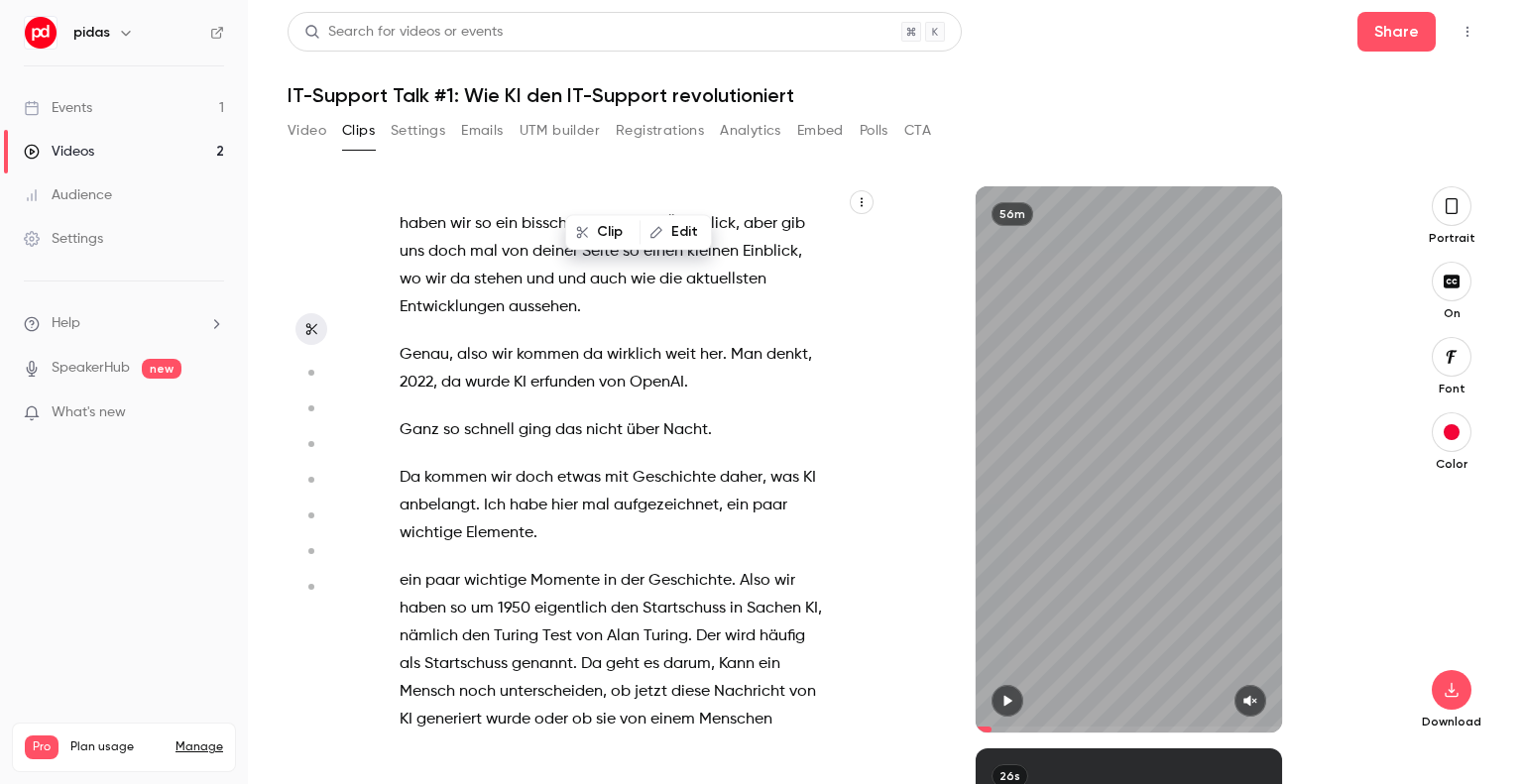 click on "mit" at bounding box center (617, 478) 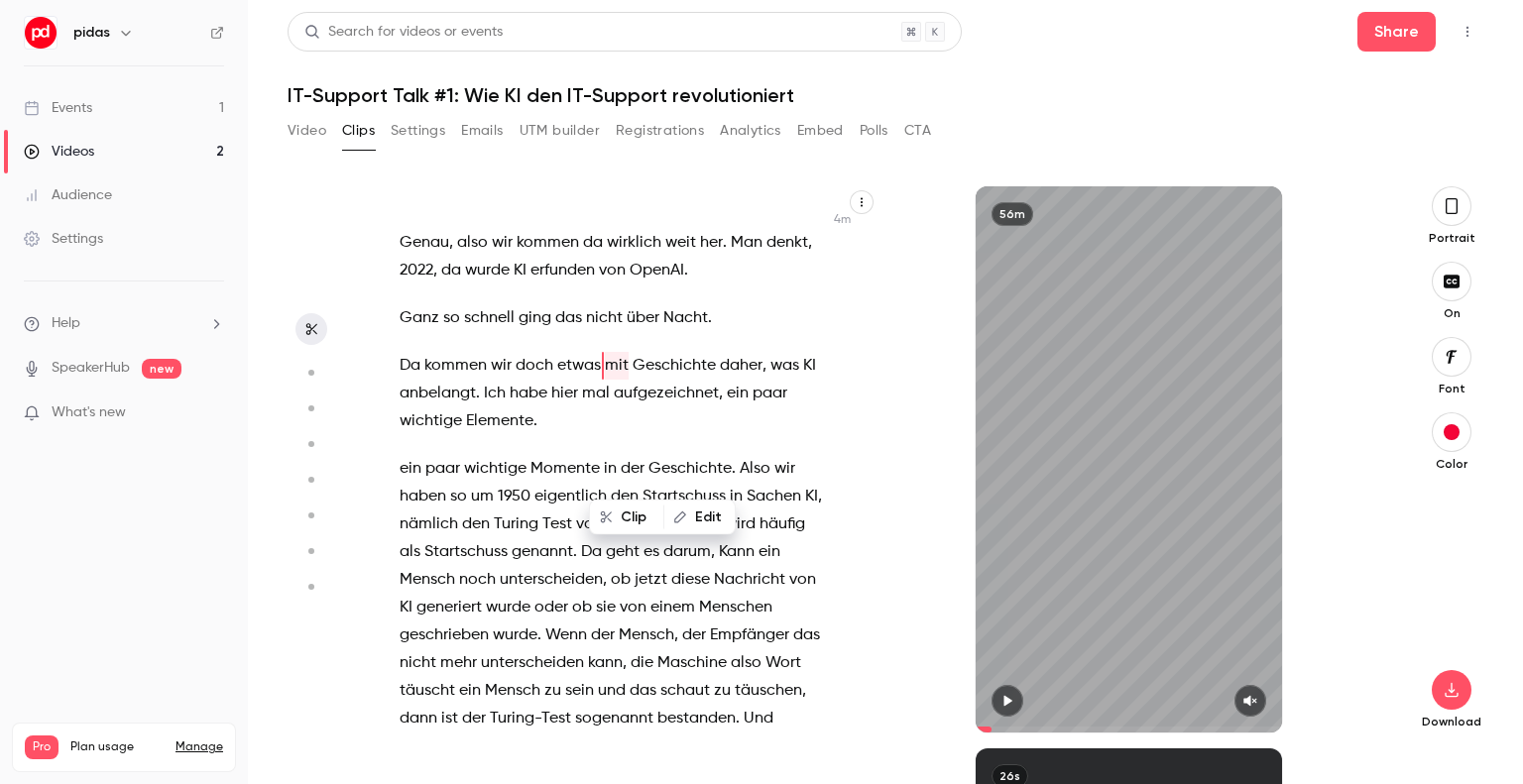 scroll, scrollTop: 2841, scrollLeft: 0, axis: vertical 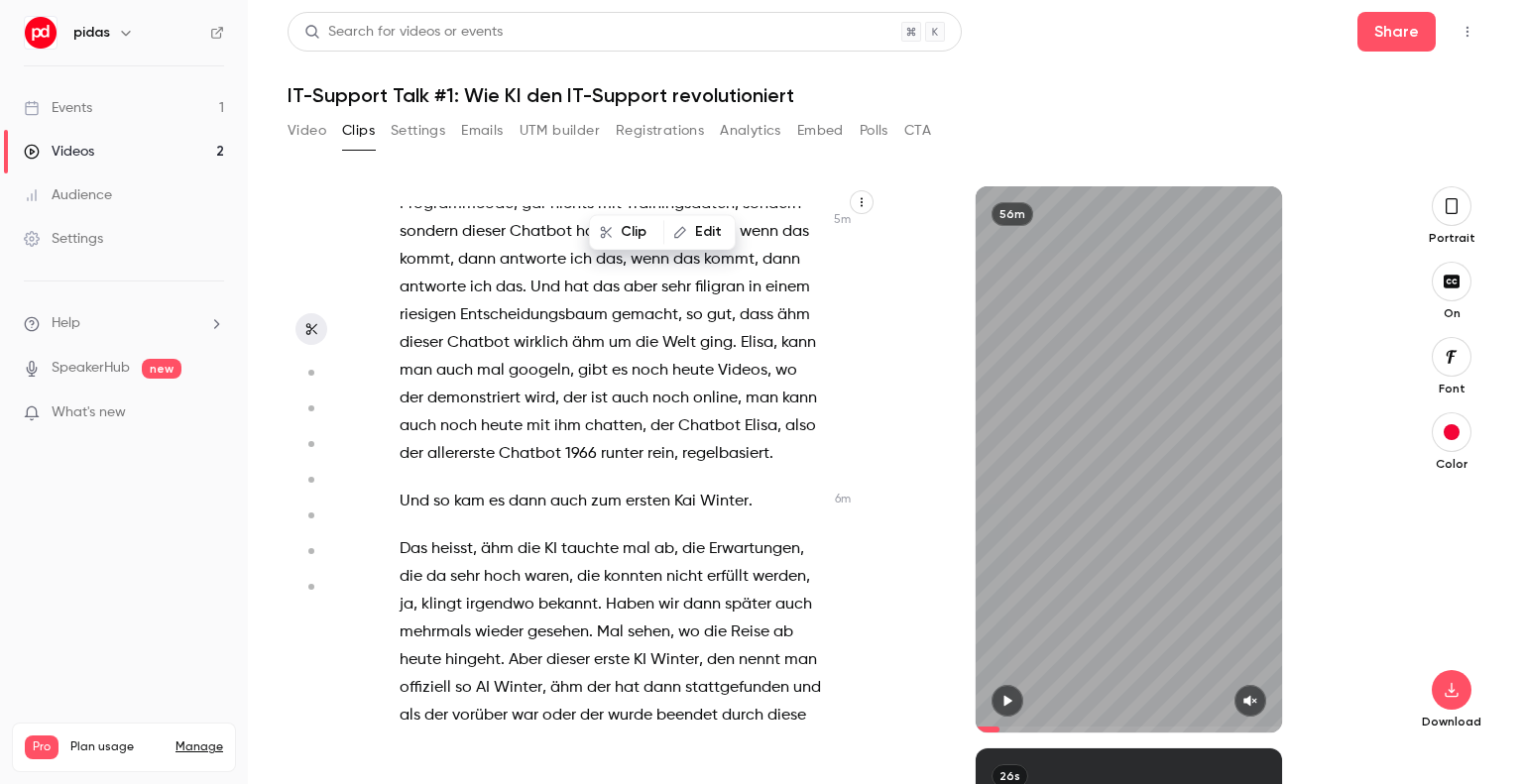 click on "dieser" at bounding box center [421, 343] 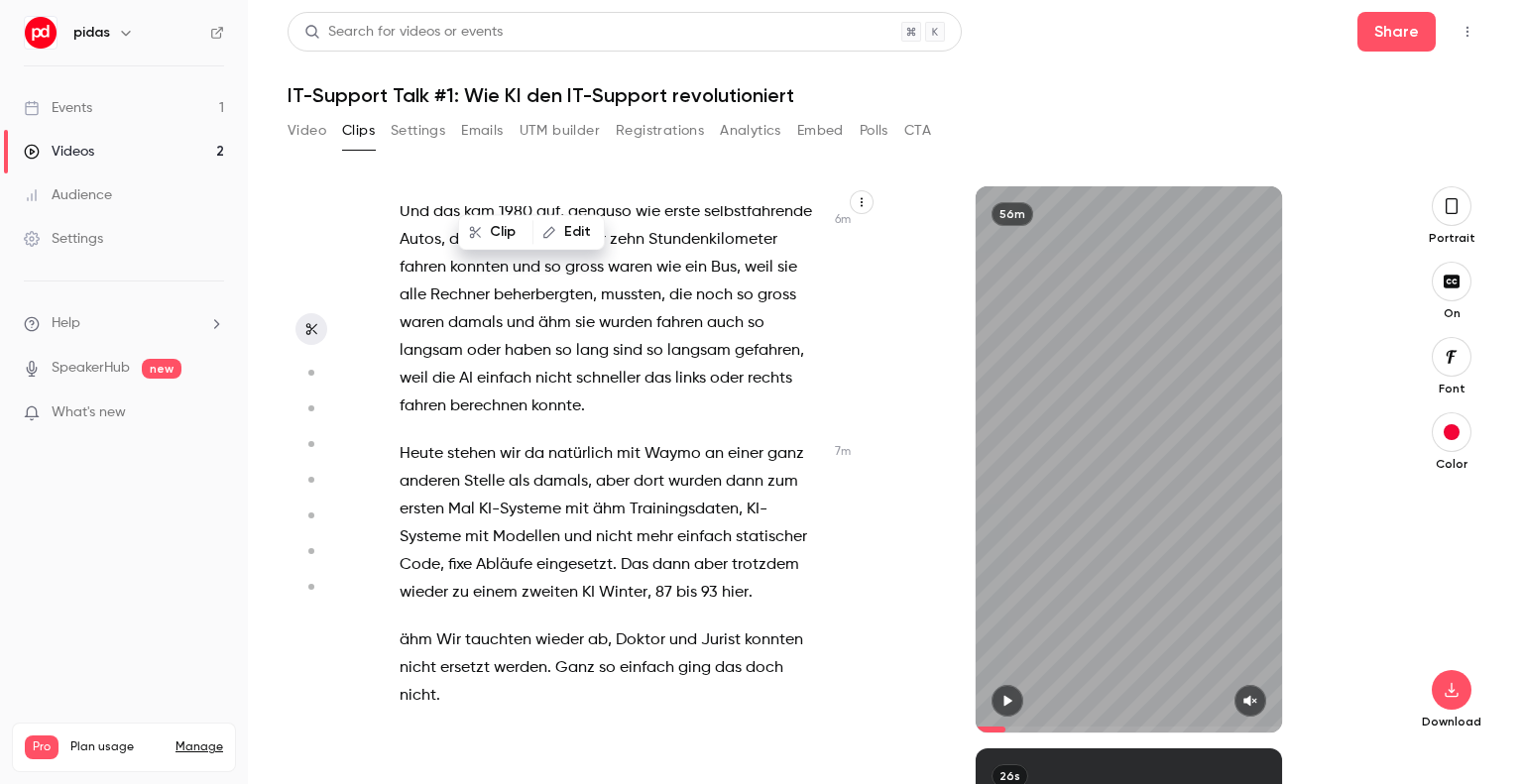 scroll, scrollTop: 4664, scrollLeft: 0, axis: vertical 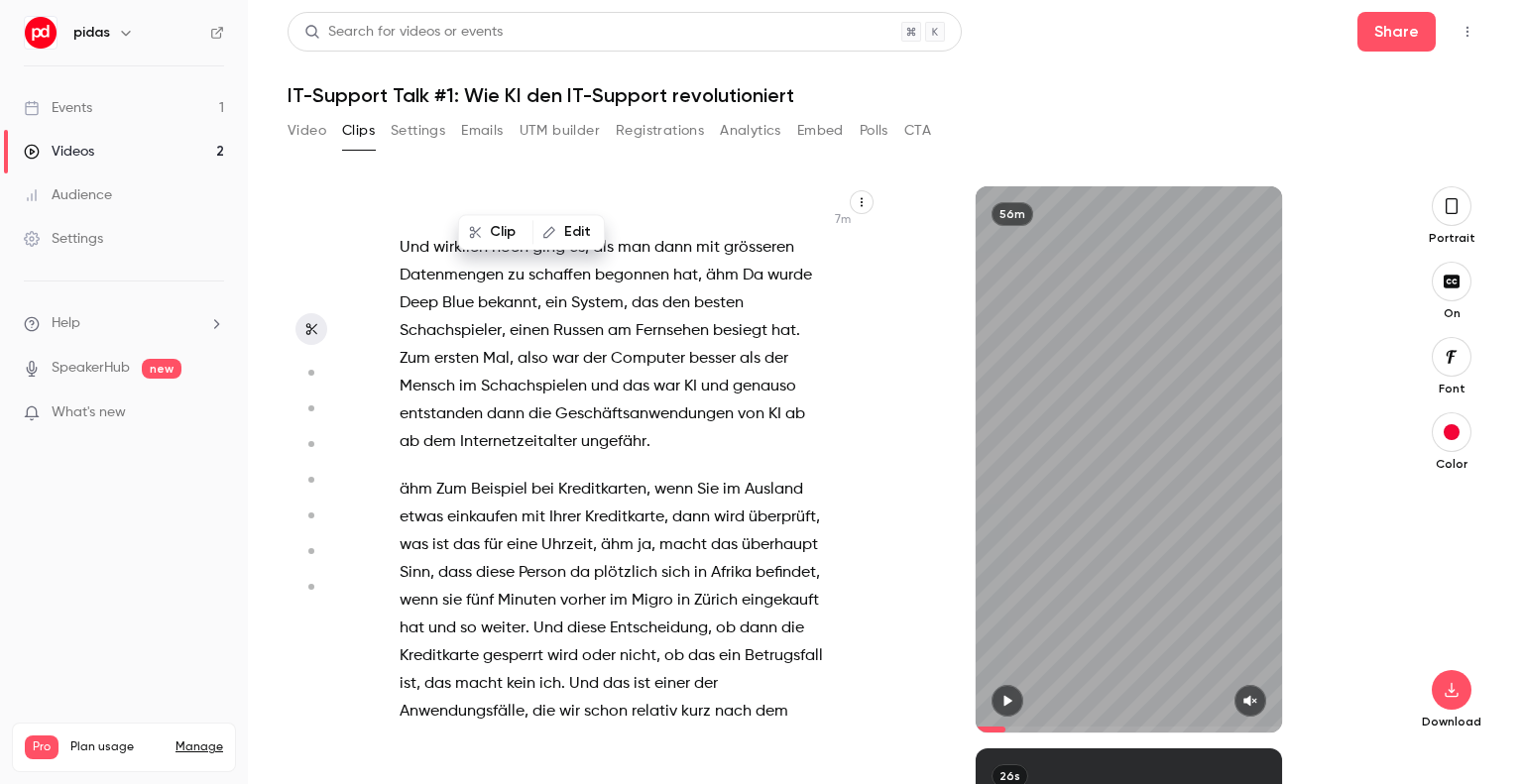 click on "hoch" at bounding box center (510, 248) 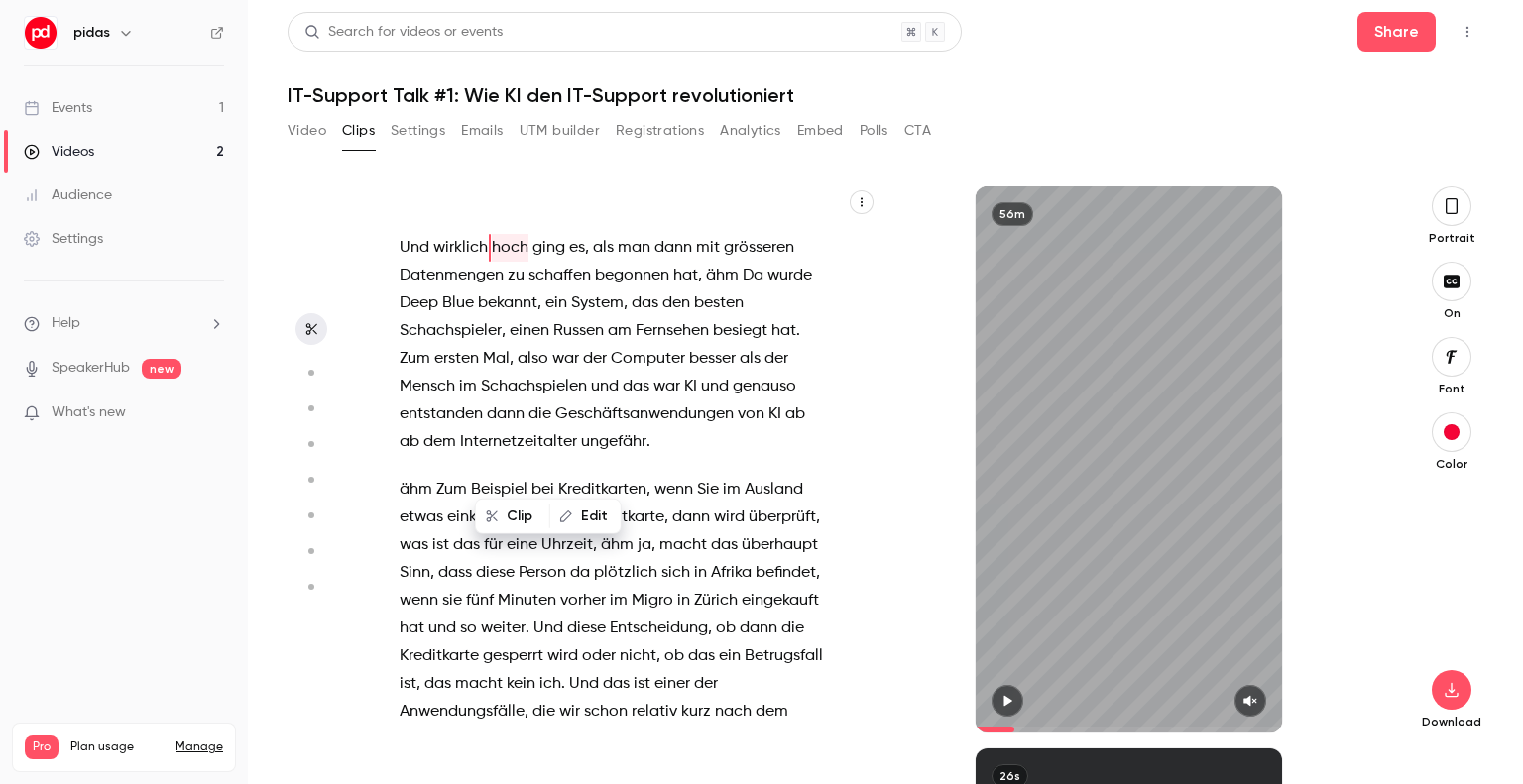 click on "die" at bounding box center [539, 414] 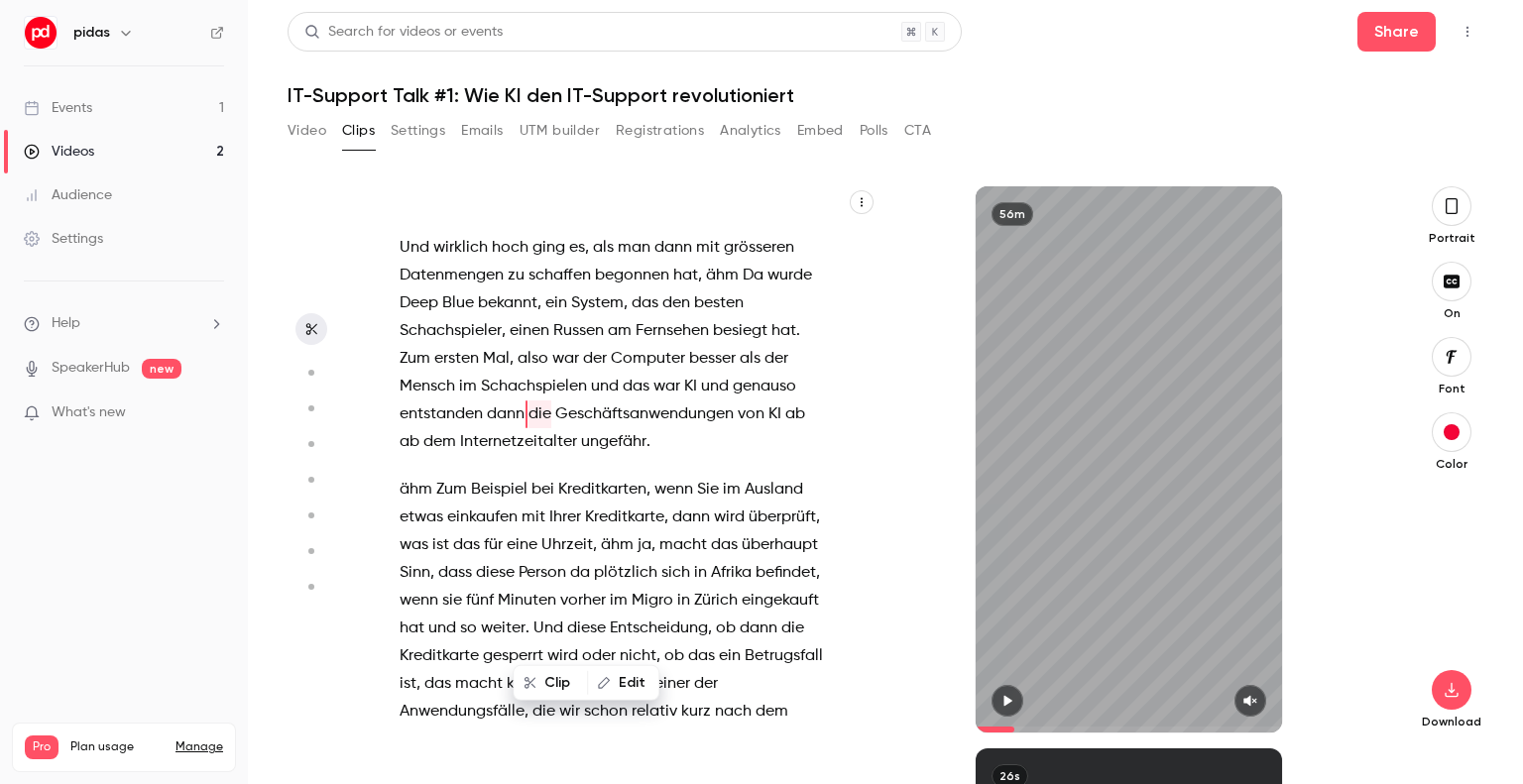 type on "*****" 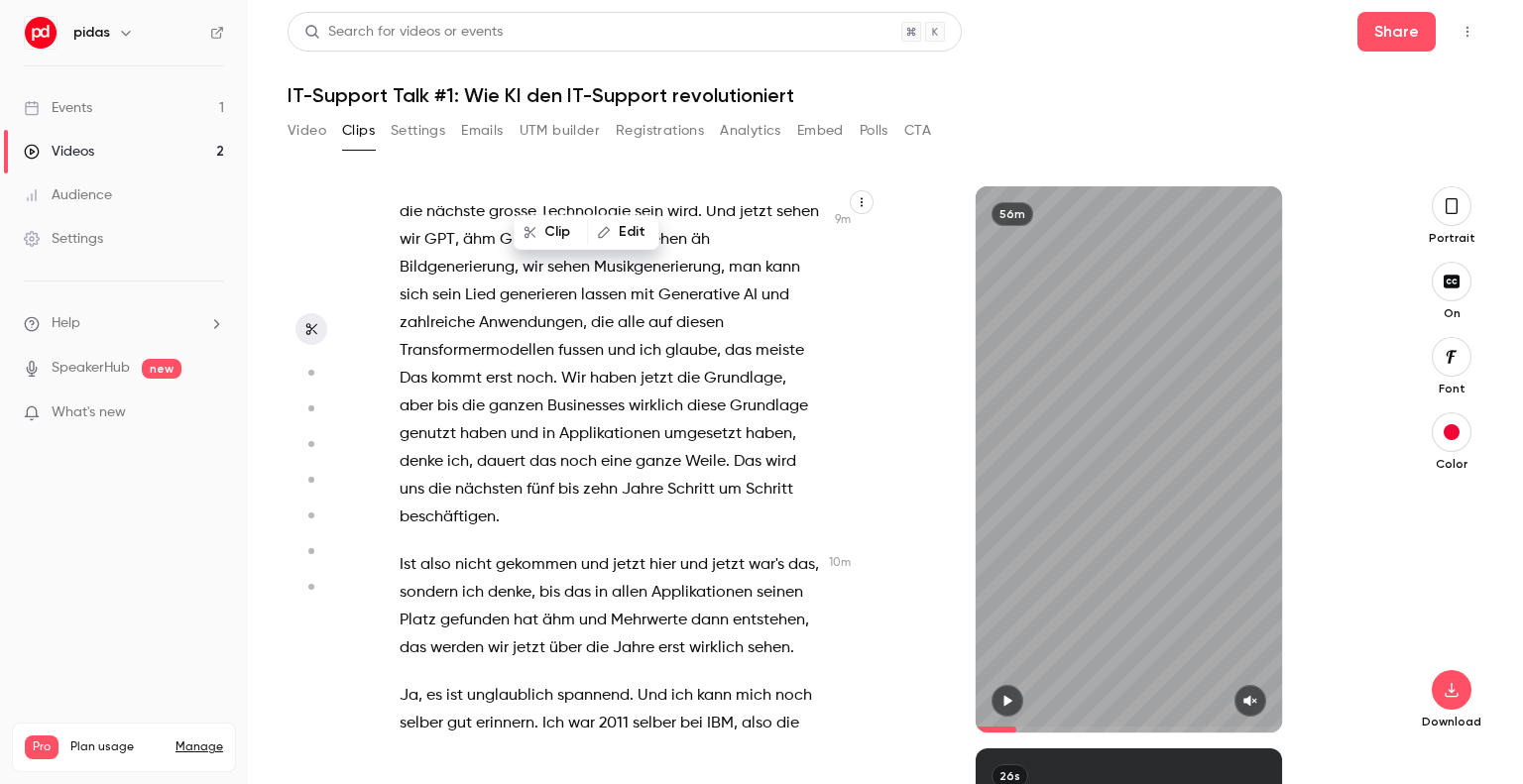 scroll, scrollTop: 6516, scrollLeft: 0, axis: vertical 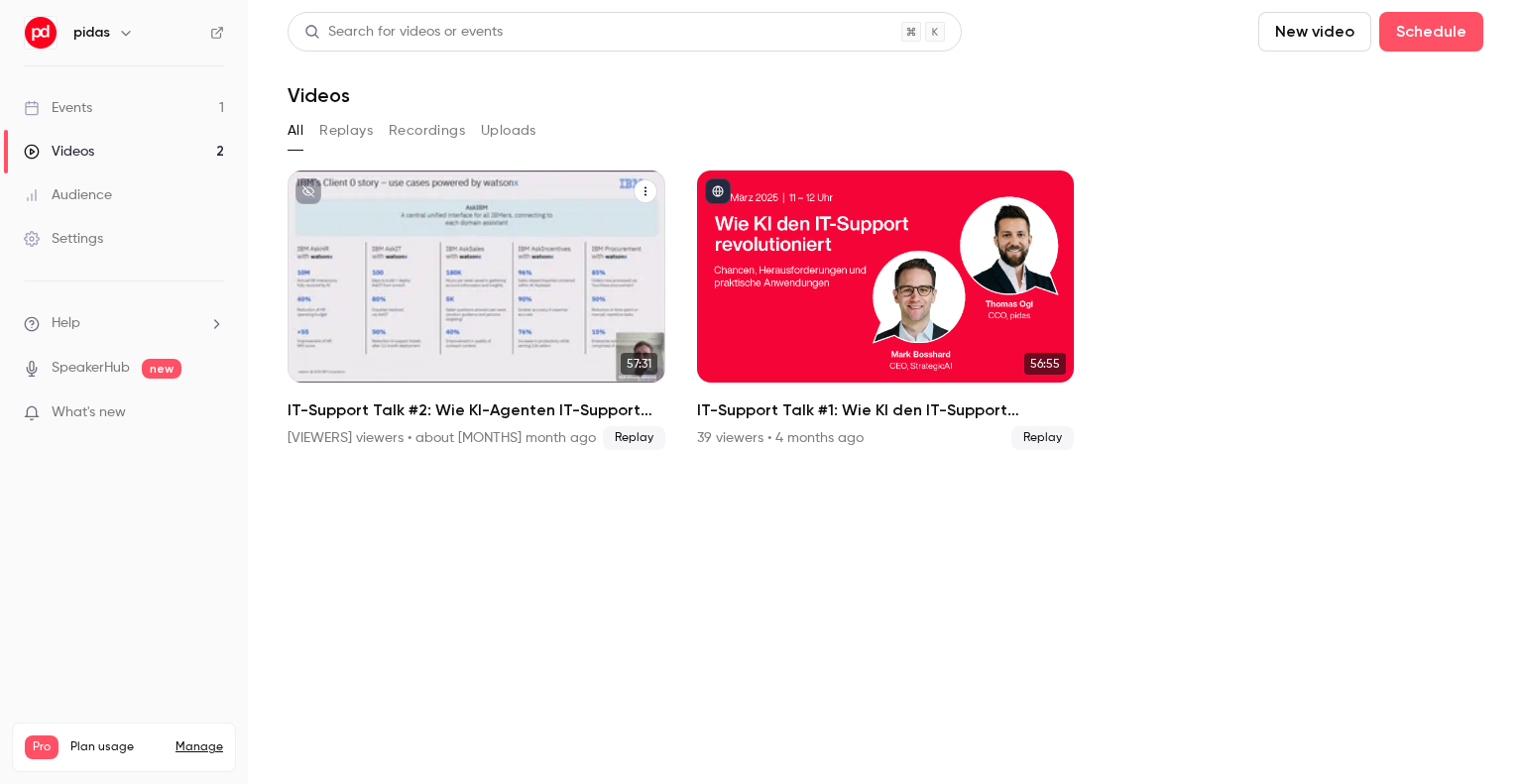 click at bounding box center (476, 277) 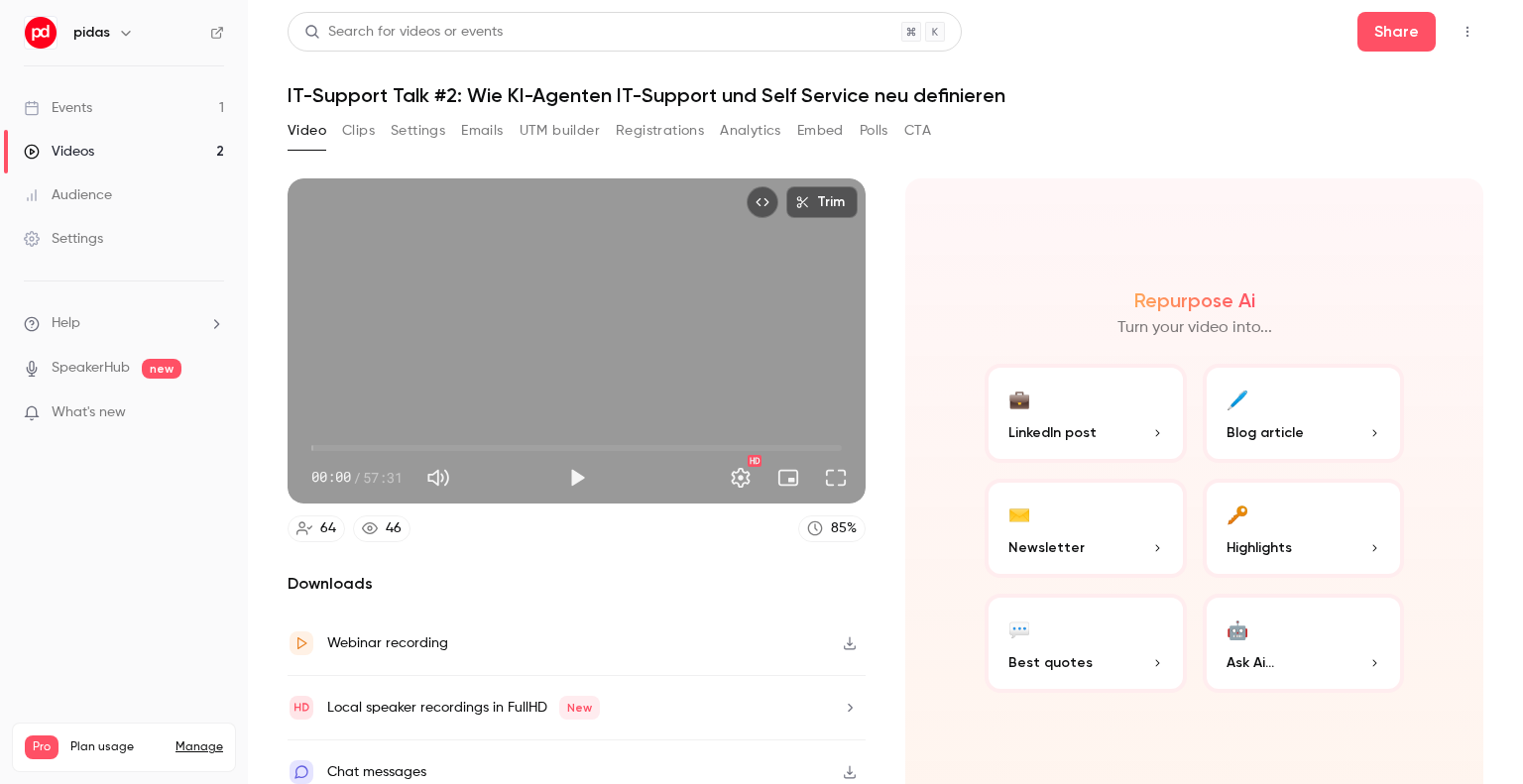 click on "Clips" at bounding box center (358, 131) 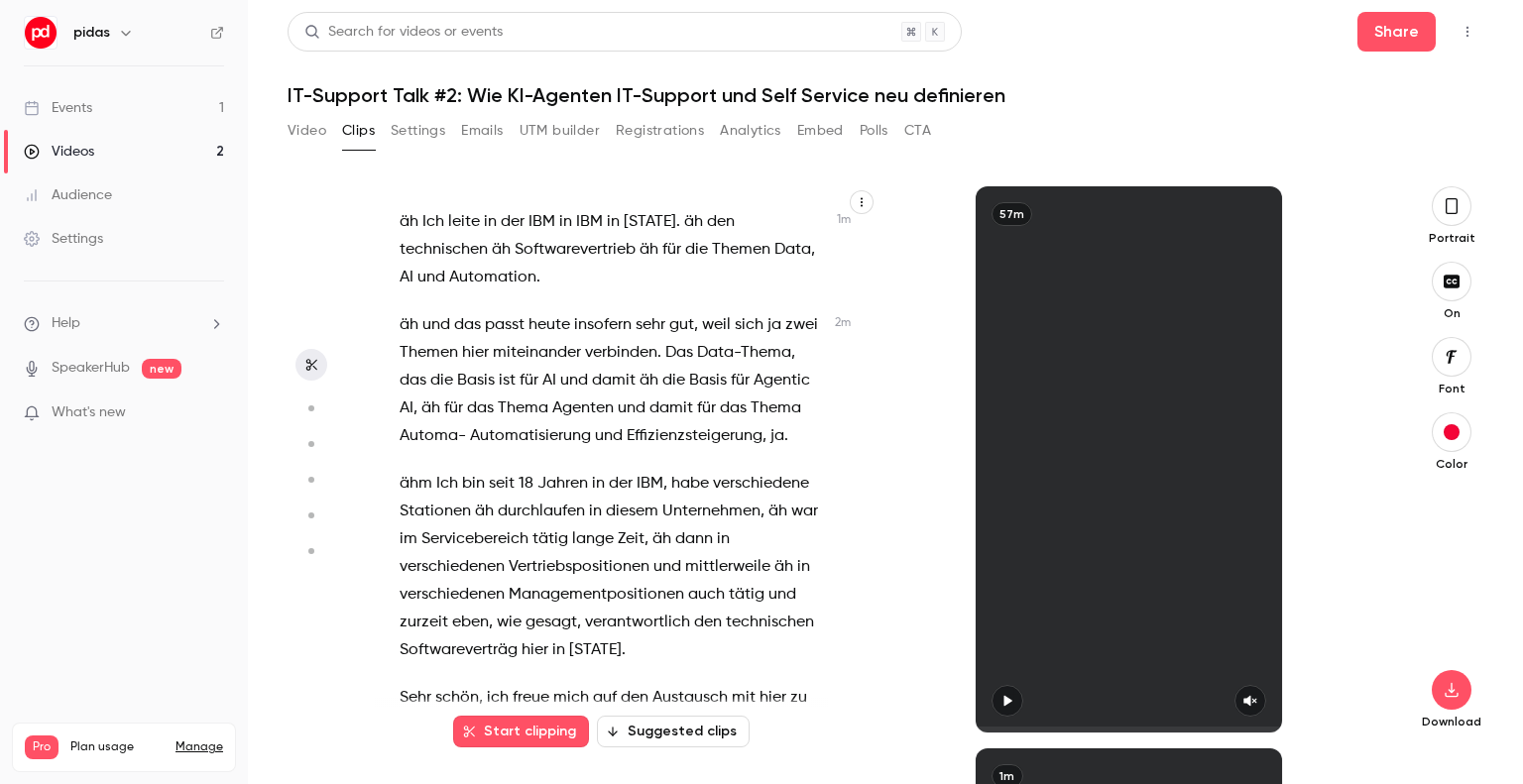 click on "Jahren" at bounding box center [562, 484] 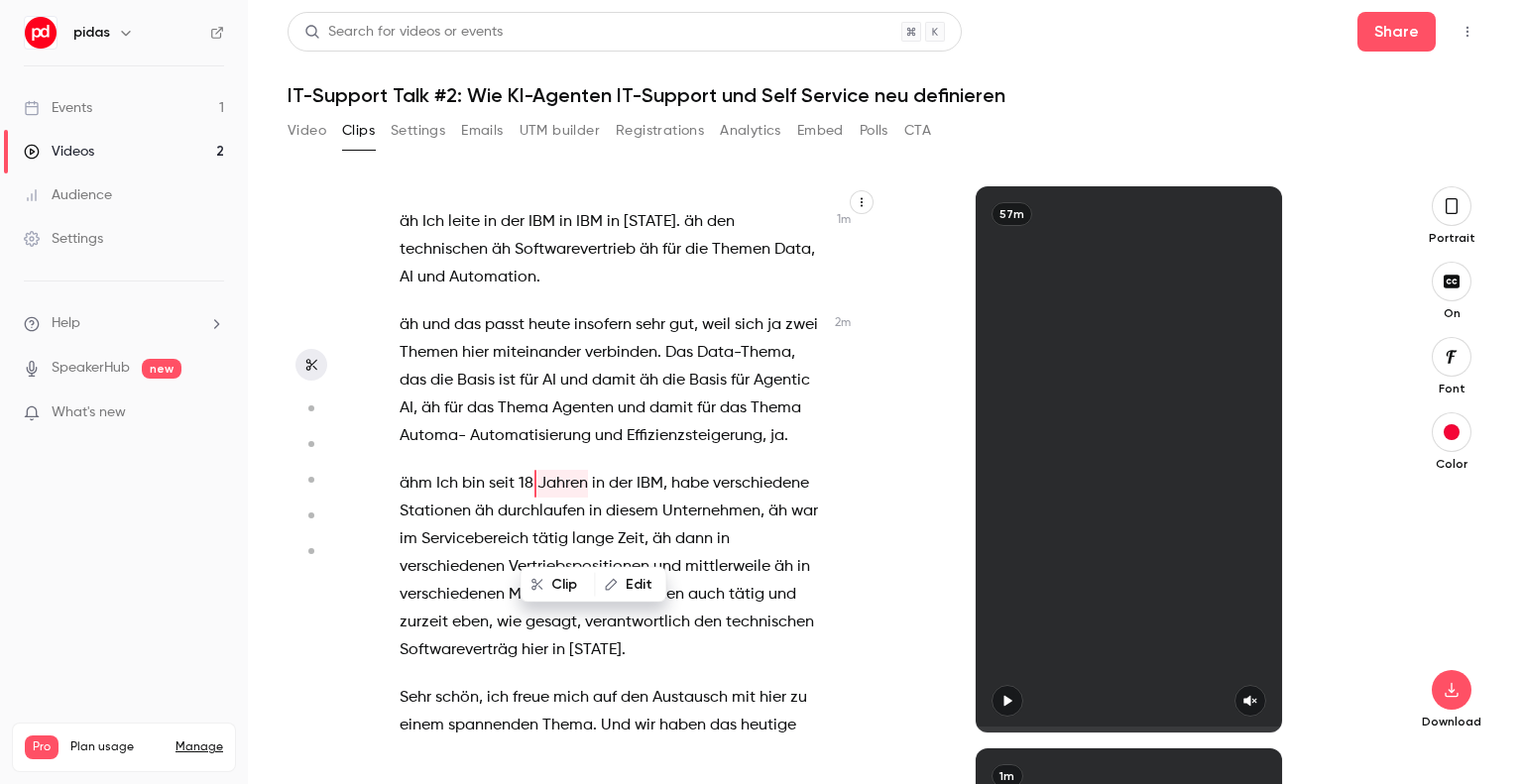 scroll, scrollTop: 1457, scrollLeft: 0, axis: vertical 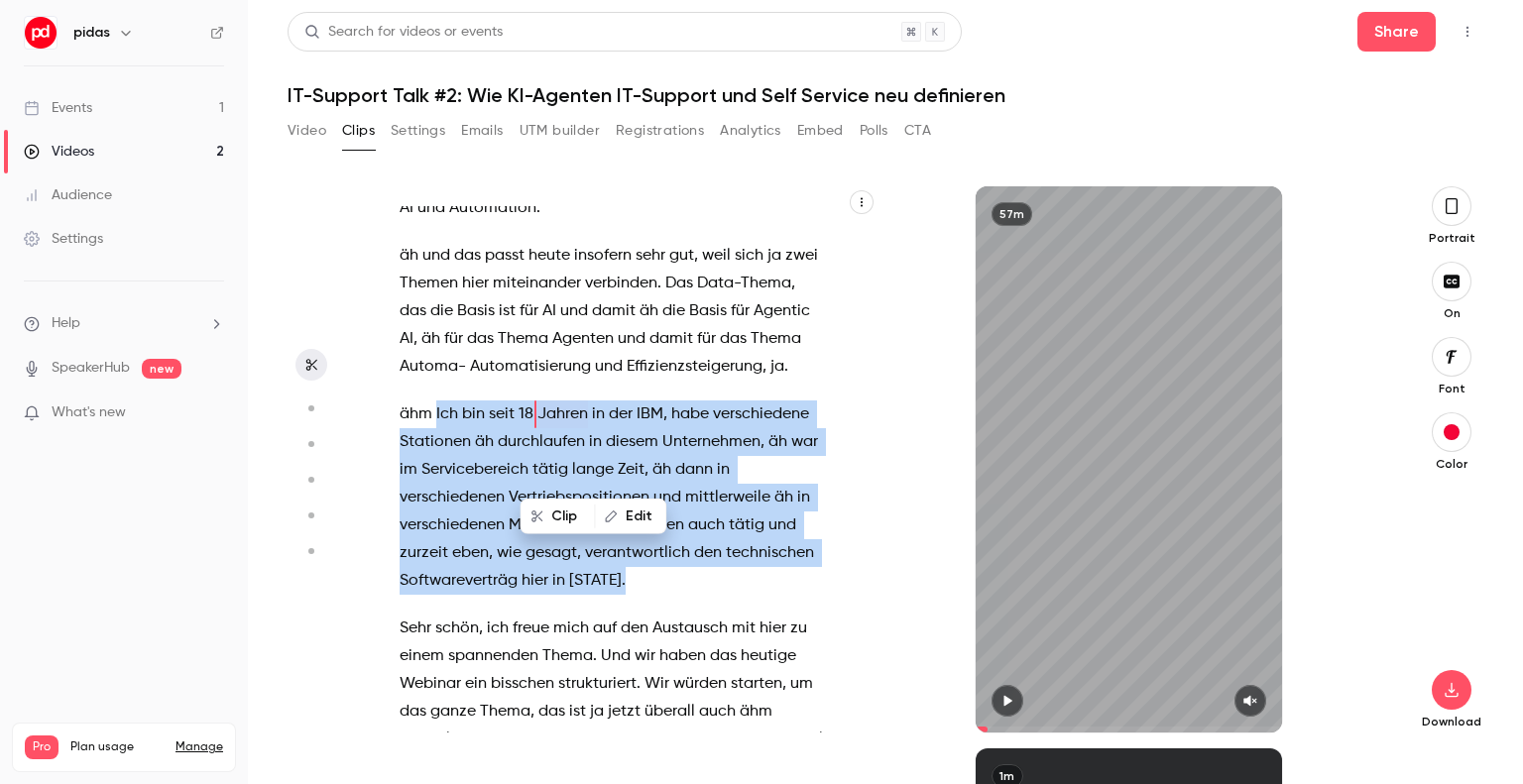 drag, startPoint x: 436, startPoint y: 469, endPoint x: 773, endPoint y: 660, distance: 387.36288 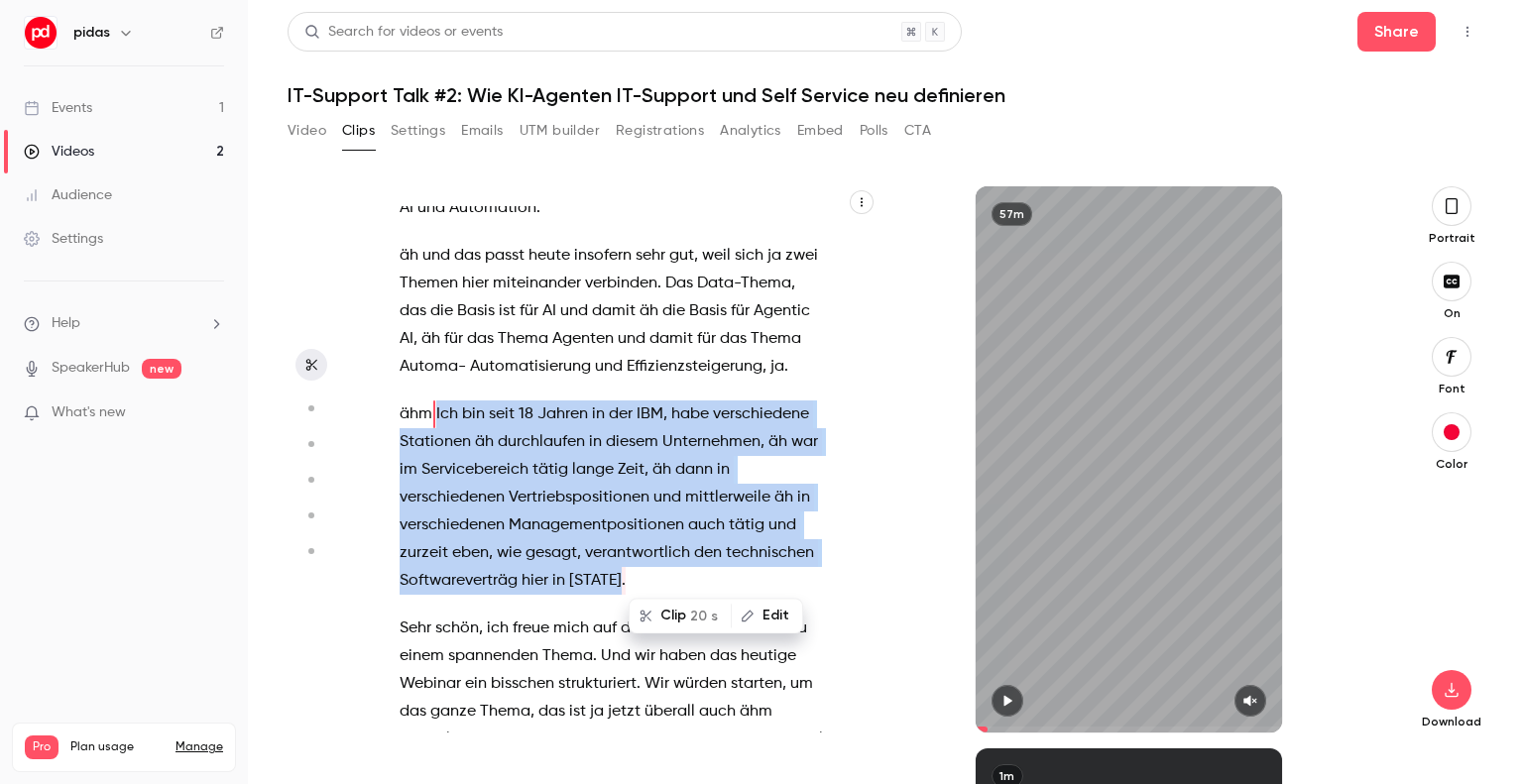 scroll, scrollTop: 562, scrollLeft: 0, axis: vertical 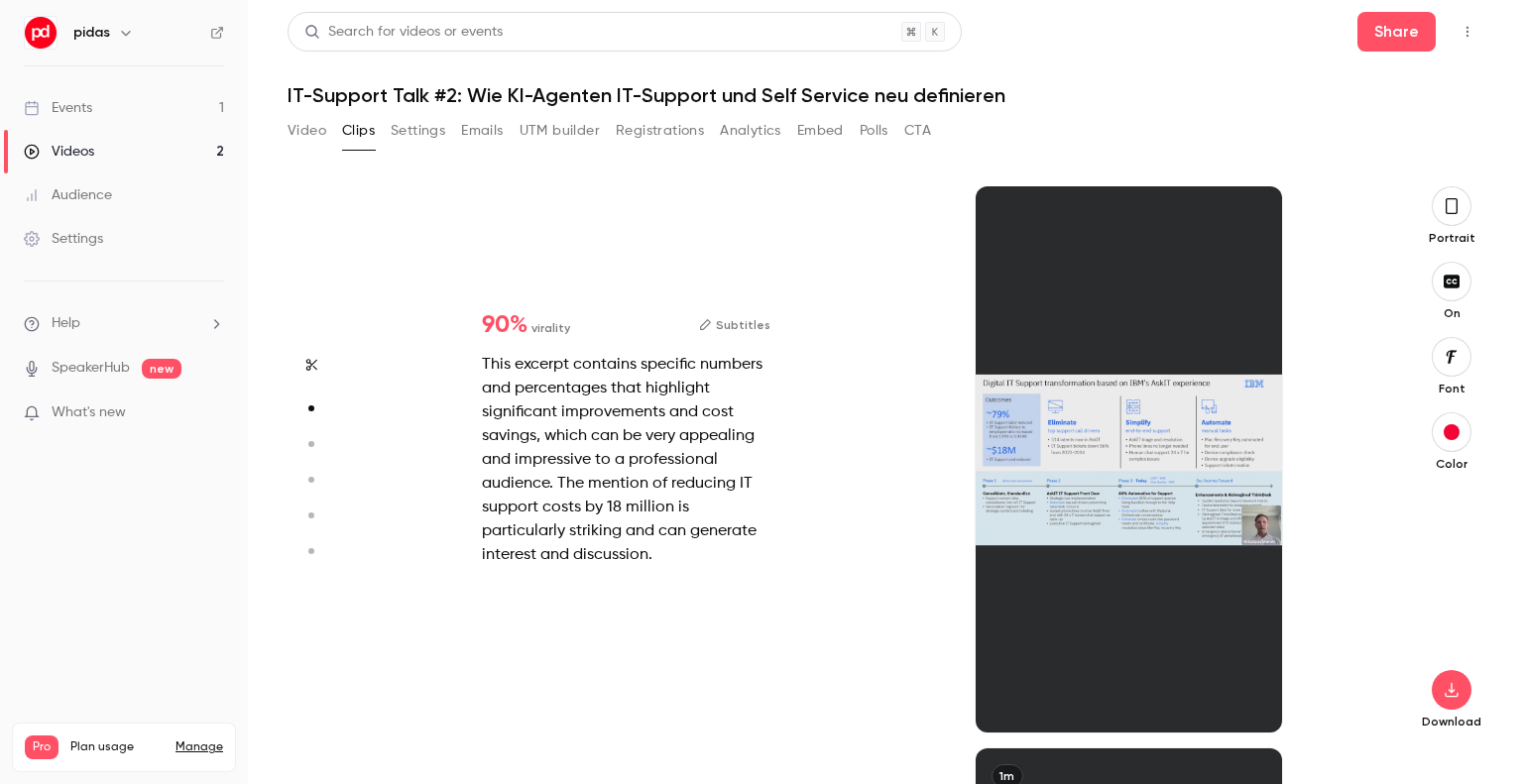 click on "This excerpt contains specific numbers and percentages that highlight significant improvements and cost savings, which can be very appealing and impressive to a professional audience. The mention of reducing IT support costs by 18 million is particularly striking and can generate interest and discussion." at bounding box center [626, 460] 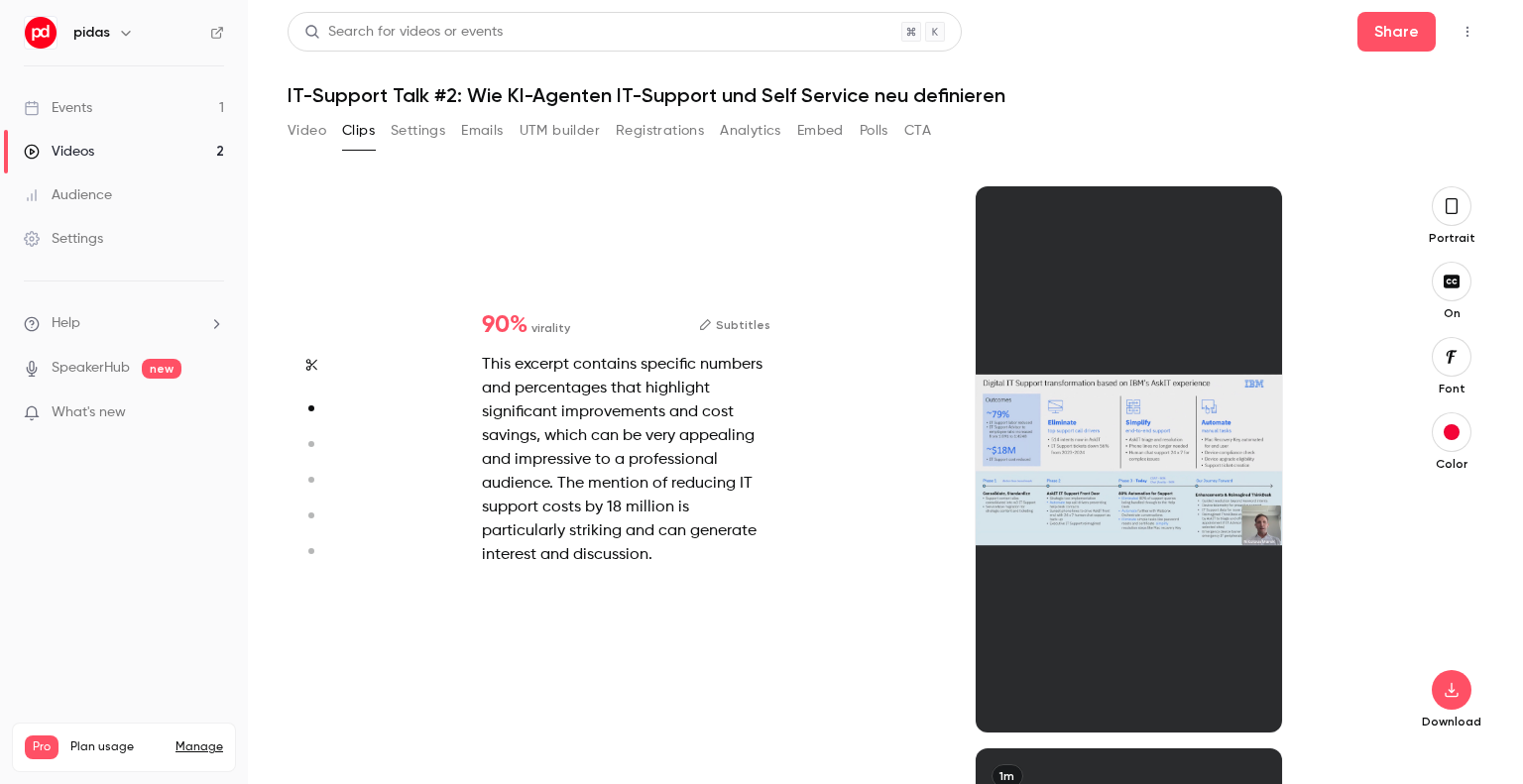 click on "This excerpt contains specific numbers and percentages that highlight significant improvements and cost savings, which can be very appealing and impressive to a professional audience. The mention of reducing IT support costs by 18 million is particularly striking and can generate interest and discussion." at bounding box center (626, 460) 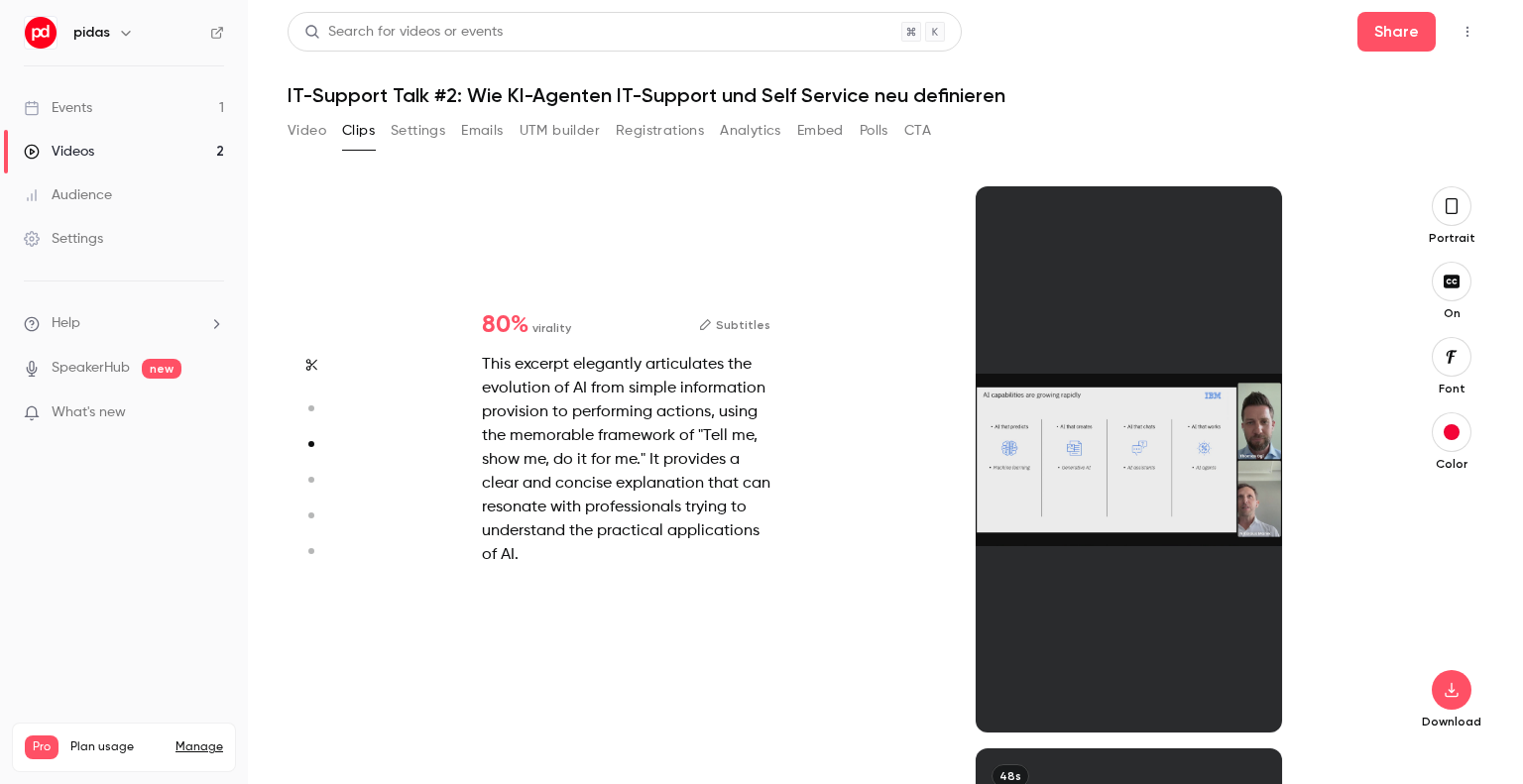 scroll, scrollTop: 562, scrollLeft: 0, axis: vertical 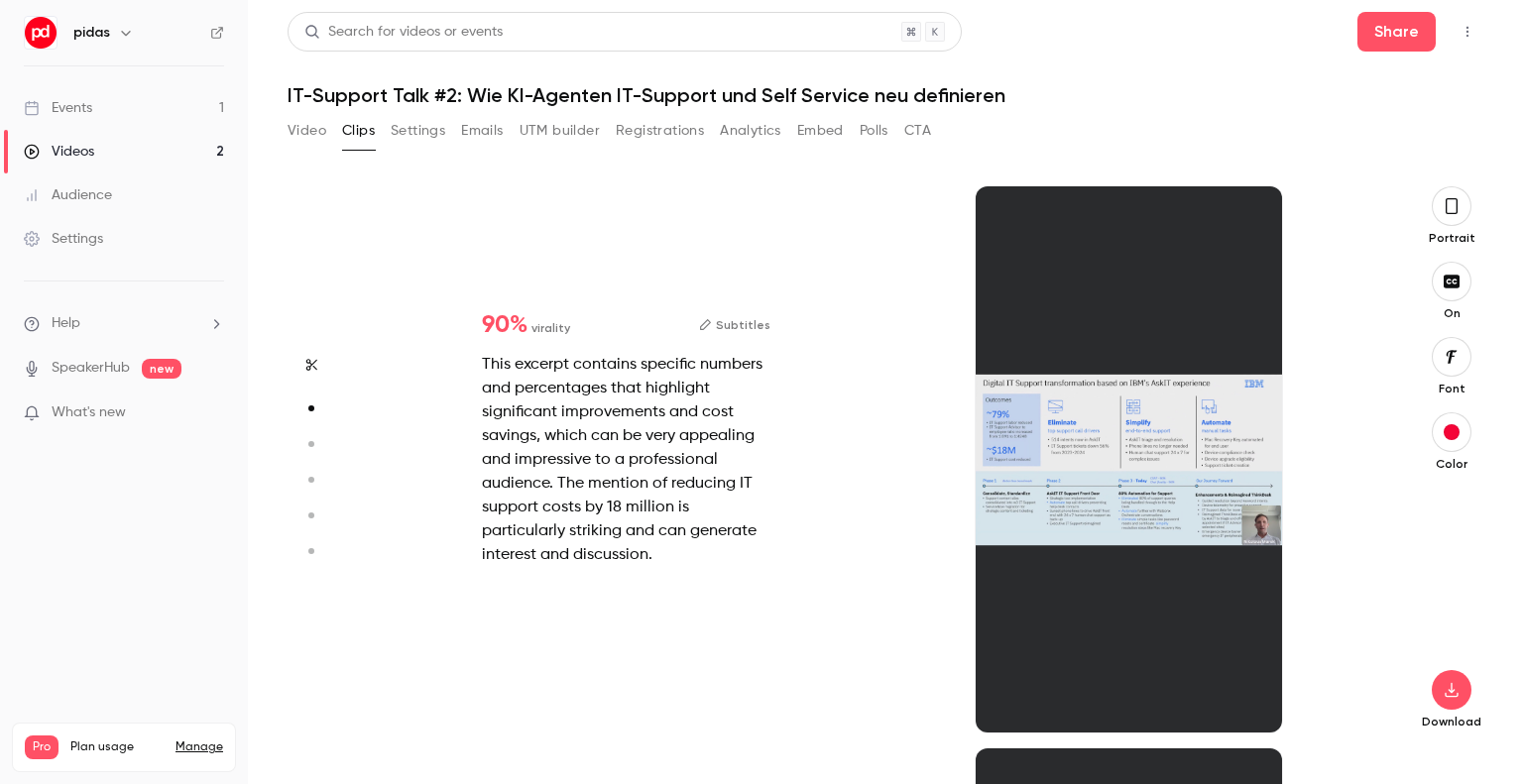 click on "This excerpt contains specific numbers and percentages that highlight significant improvements and cost savings, which can be very appealing and impressive to a professional audience. The mention of reducing IT support costs by 18 million is particularly striking and can generate interest and discussion." at bounding box center (626, 460) 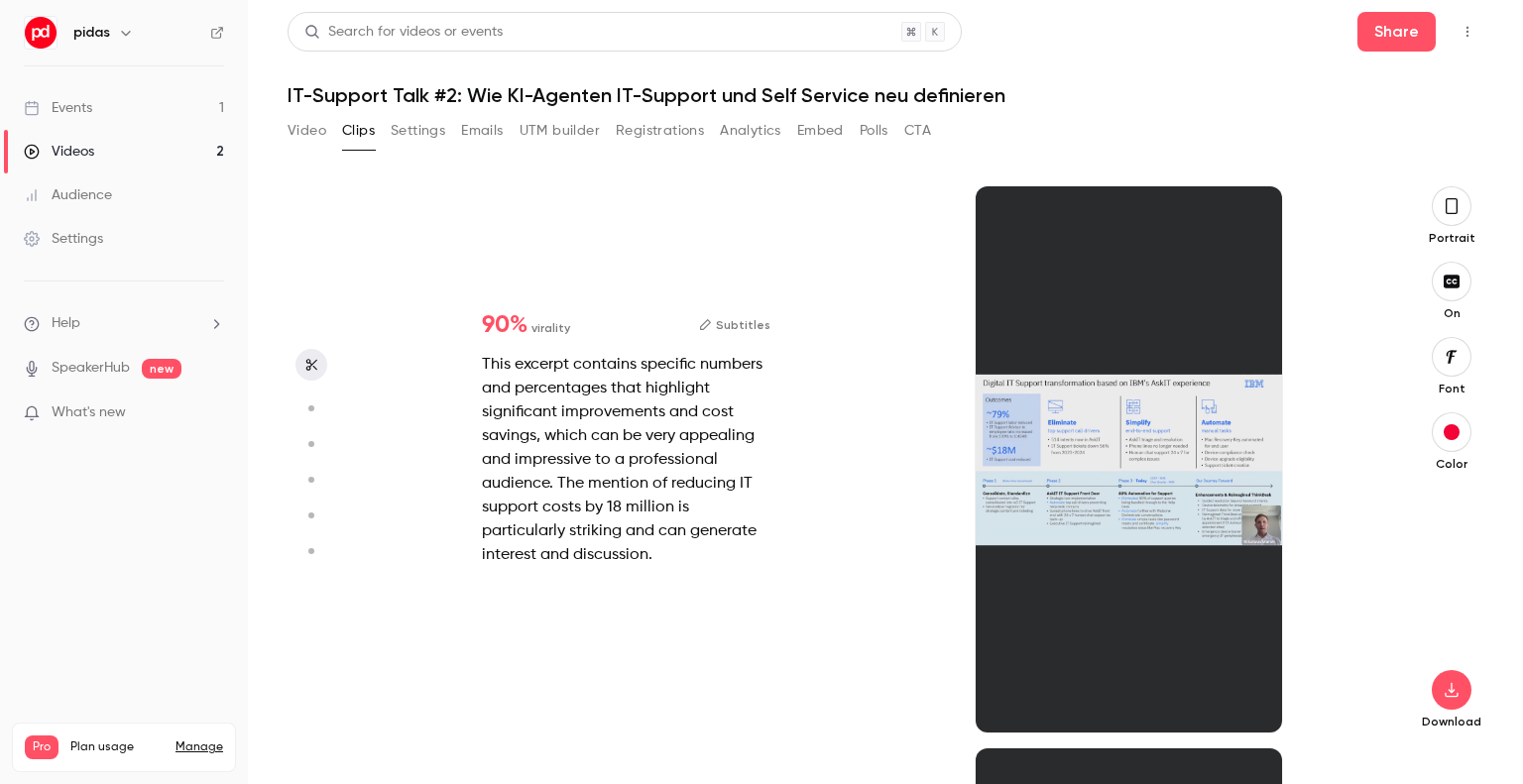 scroll, scrollTop: 0, scrollLeft: 0, axis: both 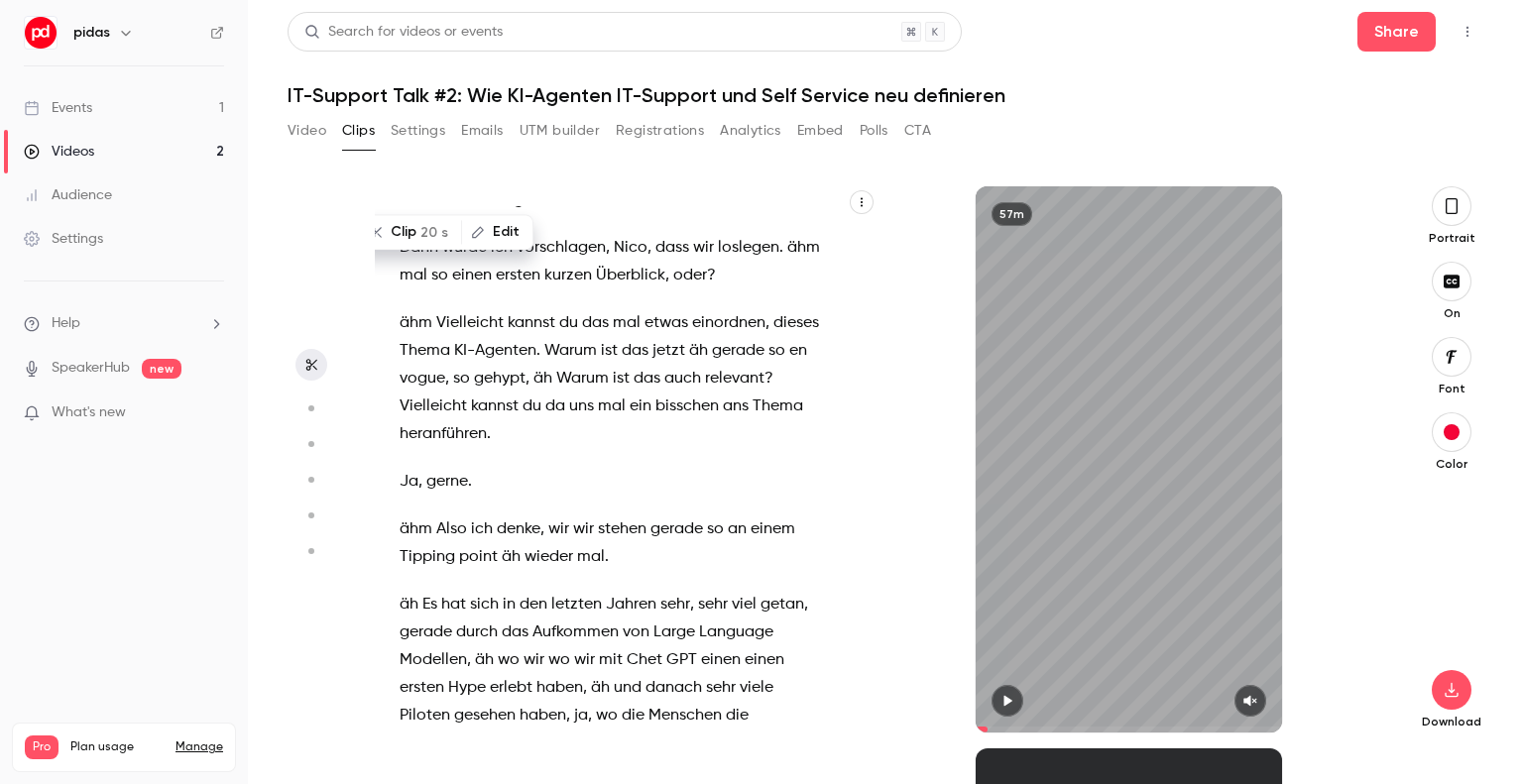 click on "Clips" at bounding box center [358, 131] 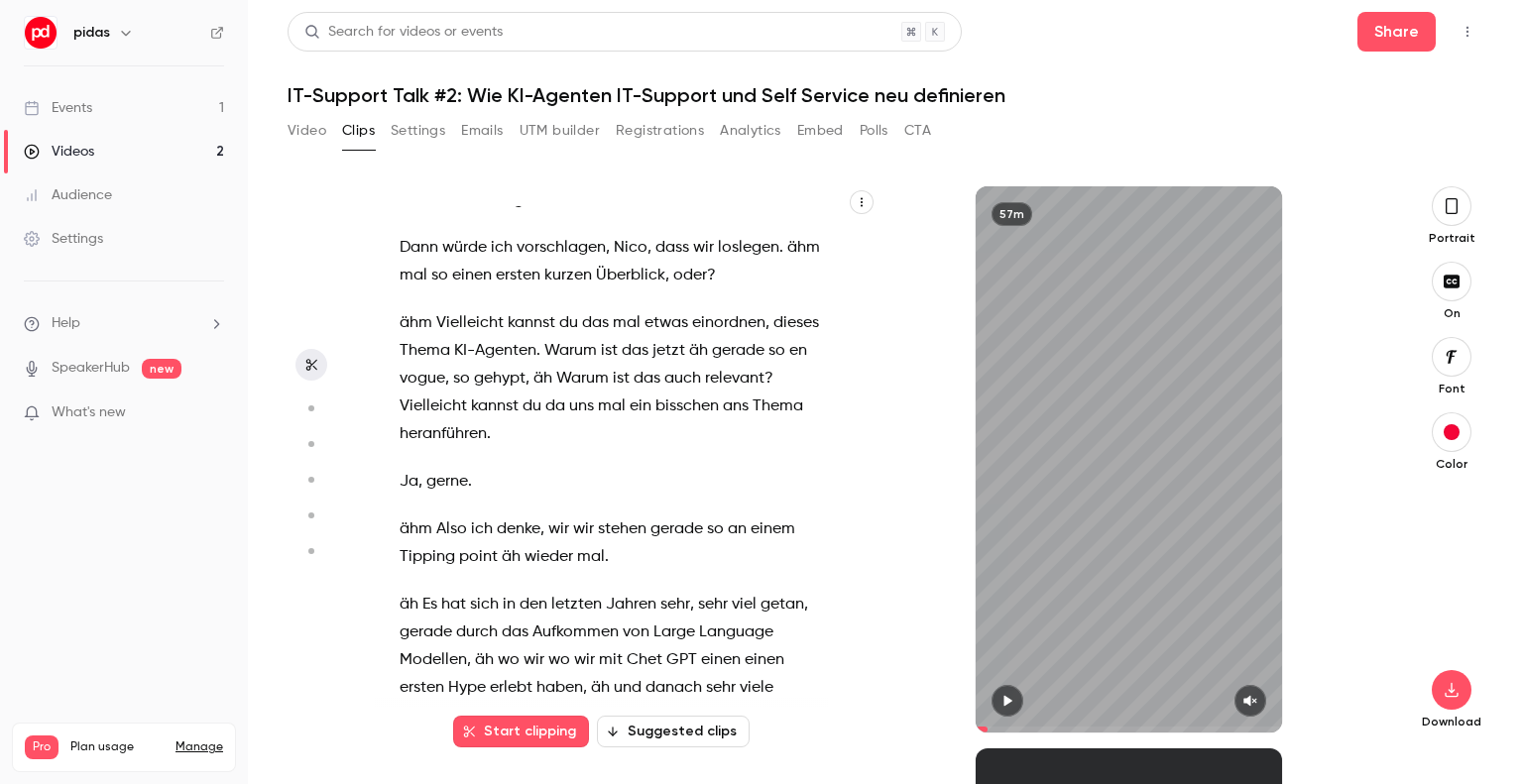 click on "Suggested clips" at bounding box center [673, 731] 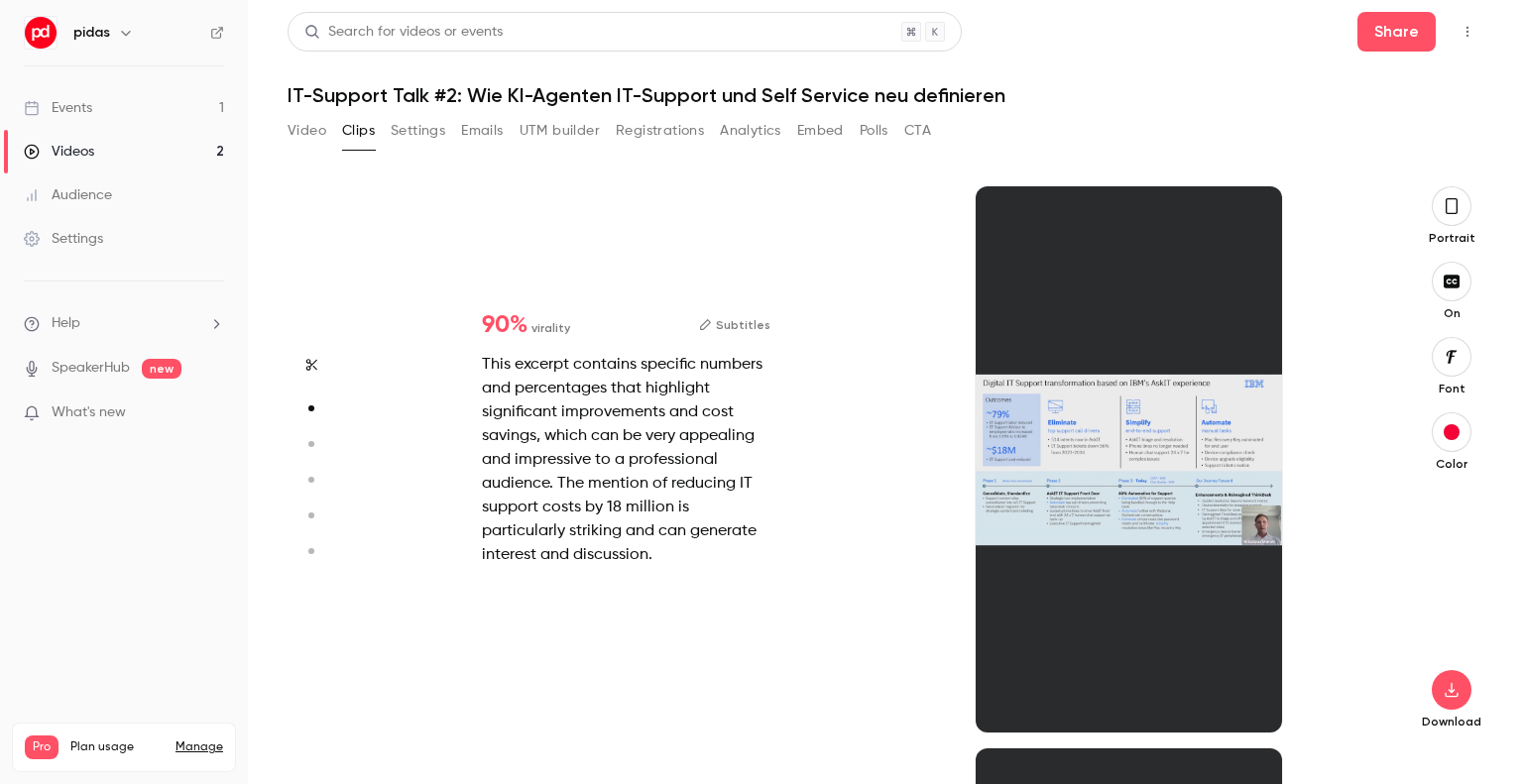 scroll, scrollTop: 562, scrollLeft: 0, axis: vertical 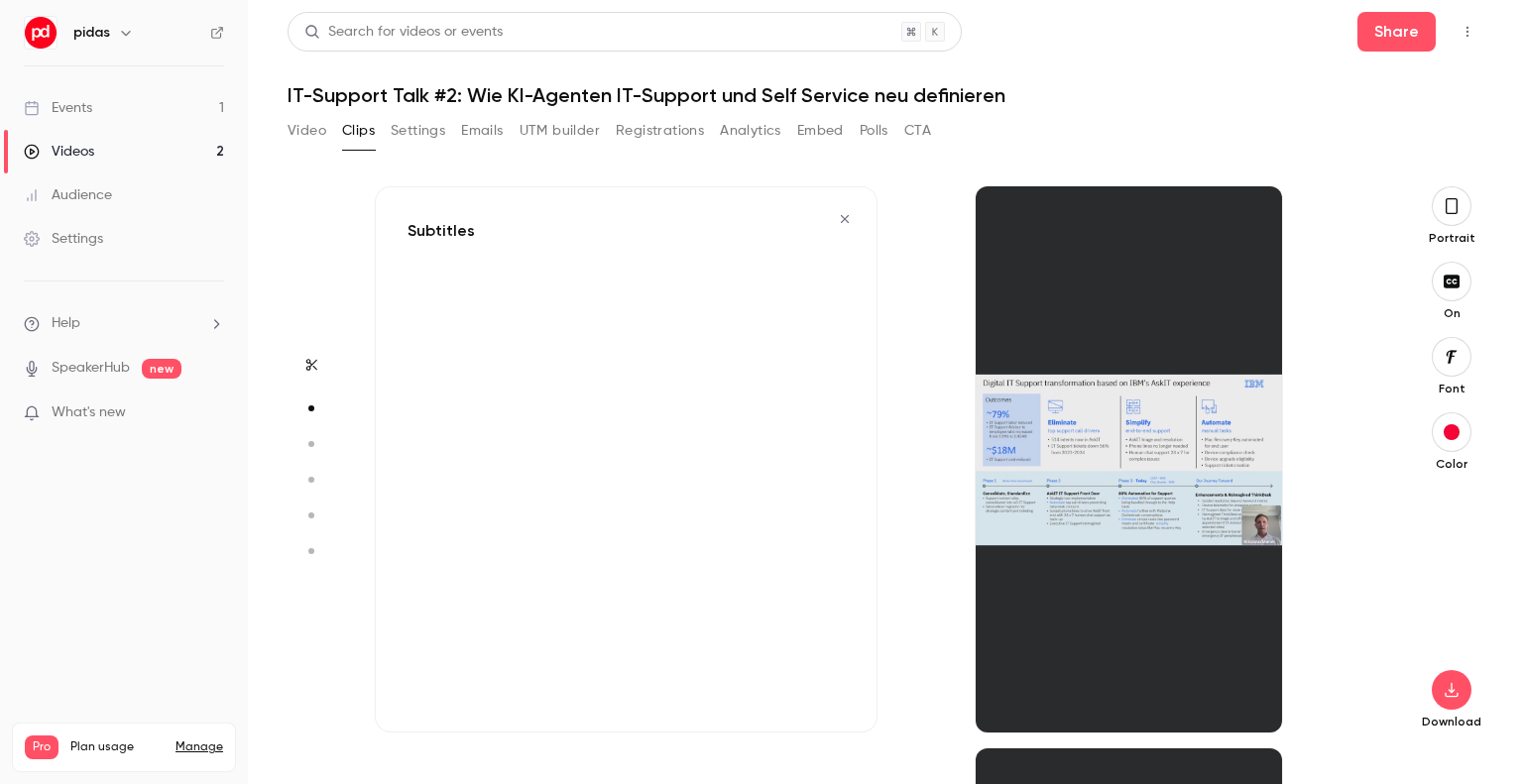 click at bounding box center [1129, 459] 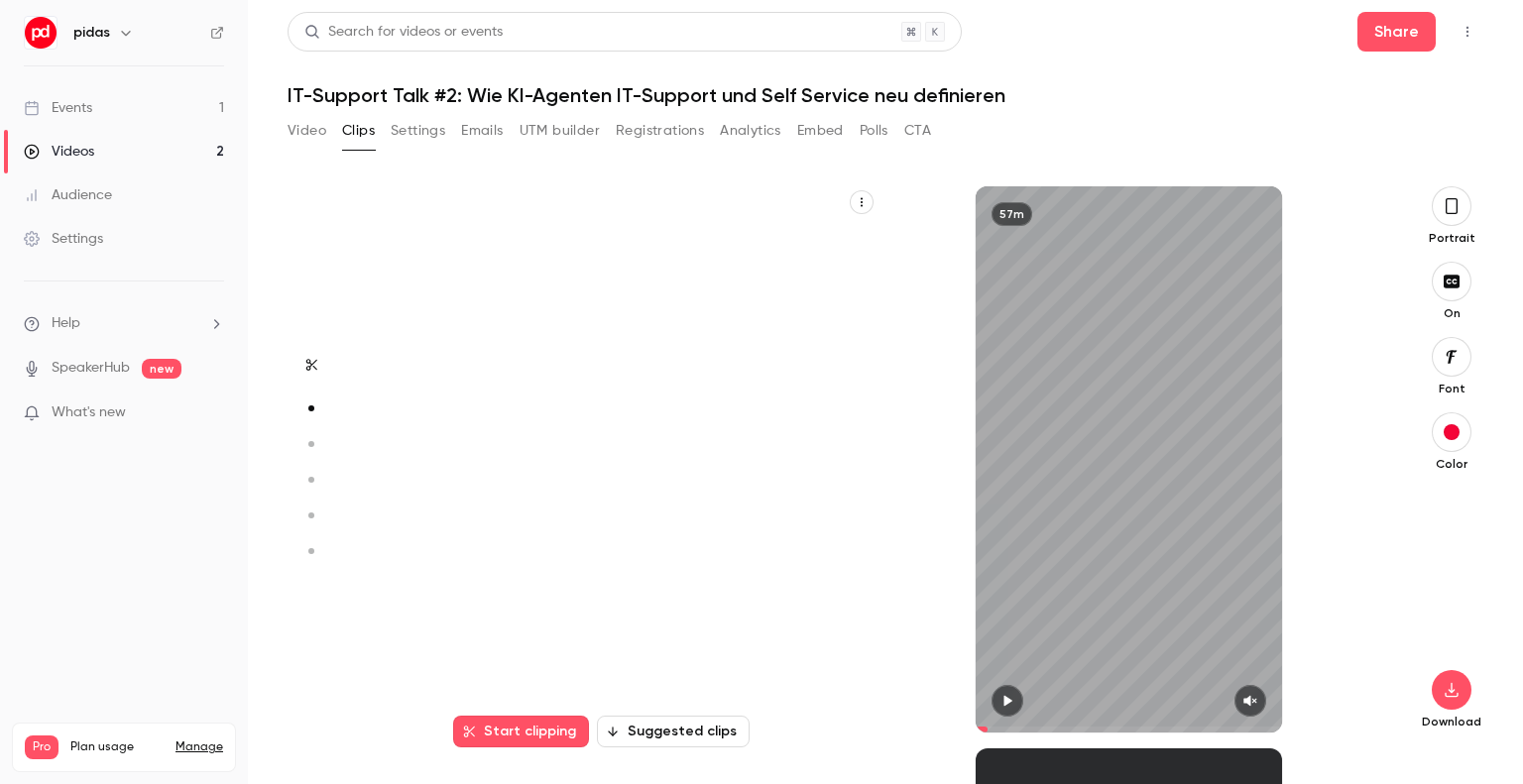 scroll, scrollTop: 536, scrollLeft: 0, axis: vertical 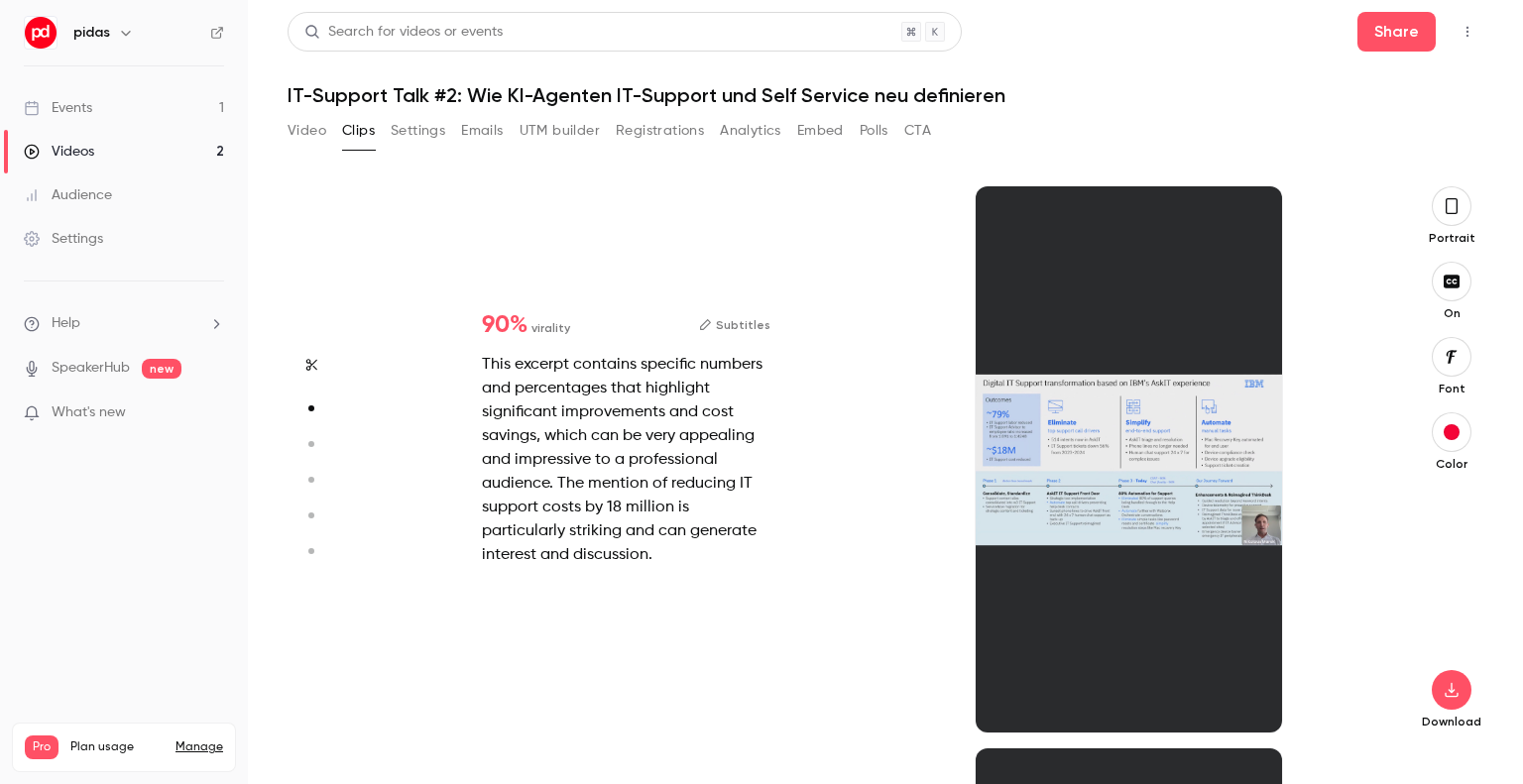 click at bounding box center [1129, 459] 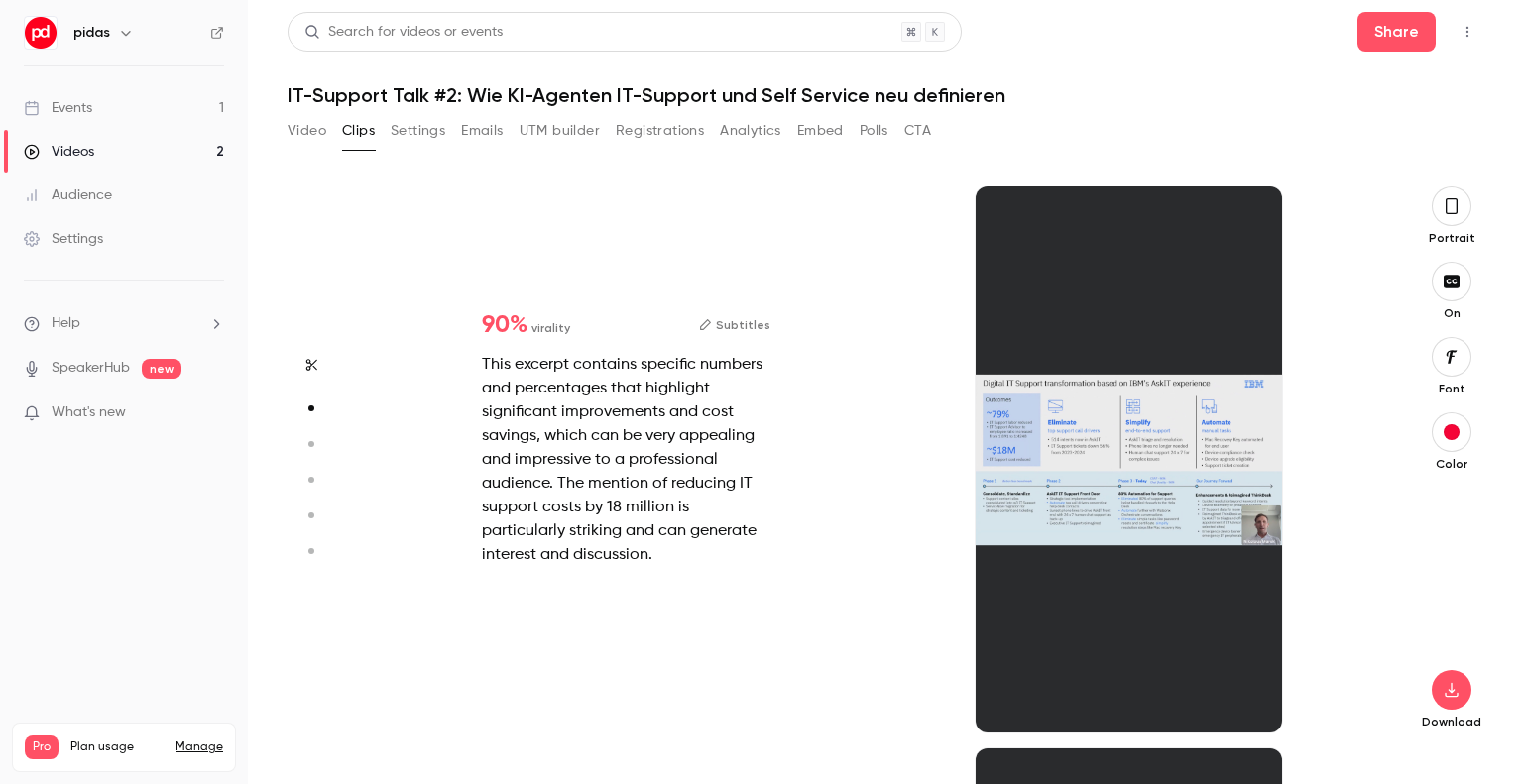 click at bounding box center (1129, 459) 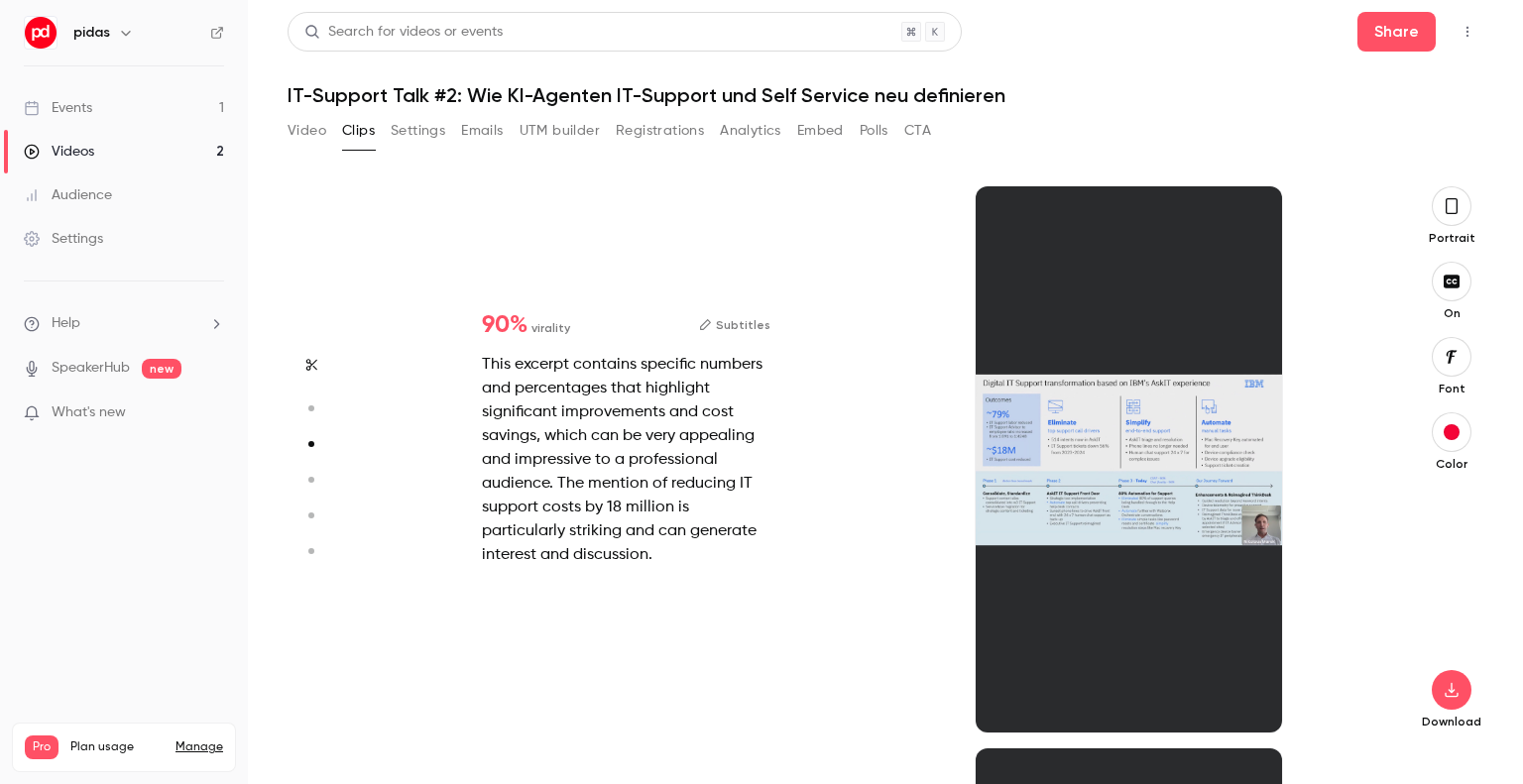 scroll, scrollTop: 562, scrollLeft: 0, axis: vertical 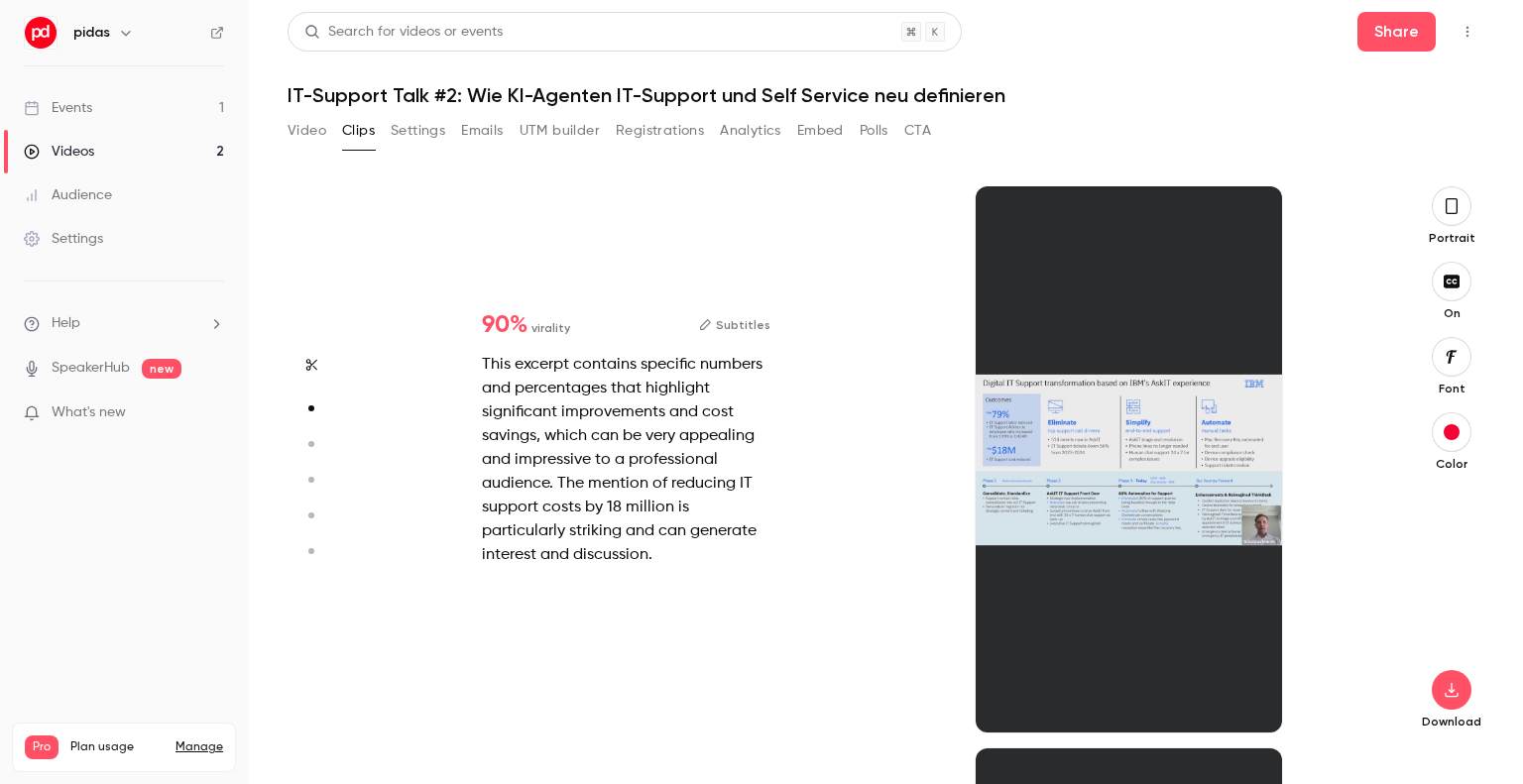 click on "90 %" at bounding box center [505, 325] 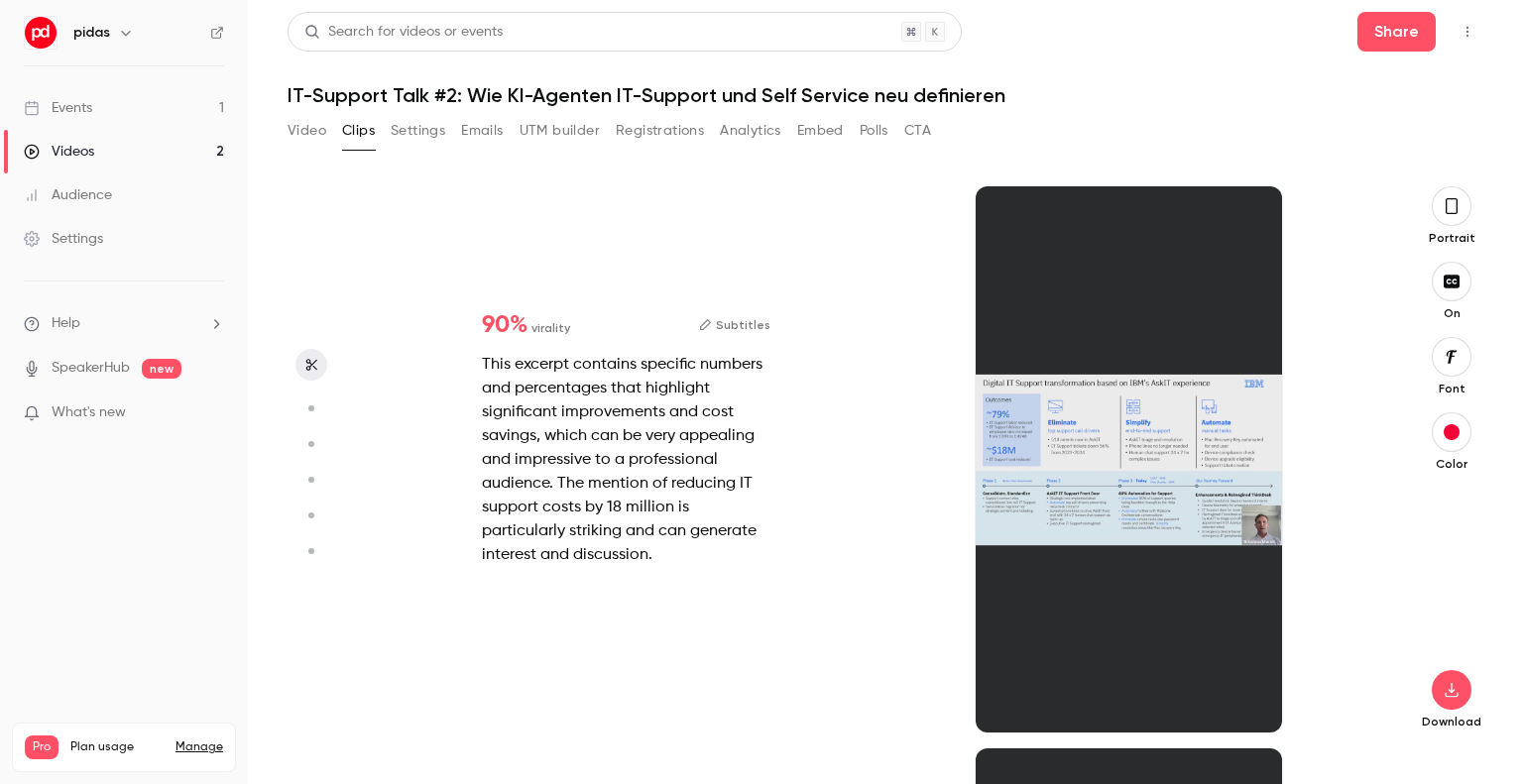 scroll, scrollTop: 0, scrollLeft: 0, axis: both 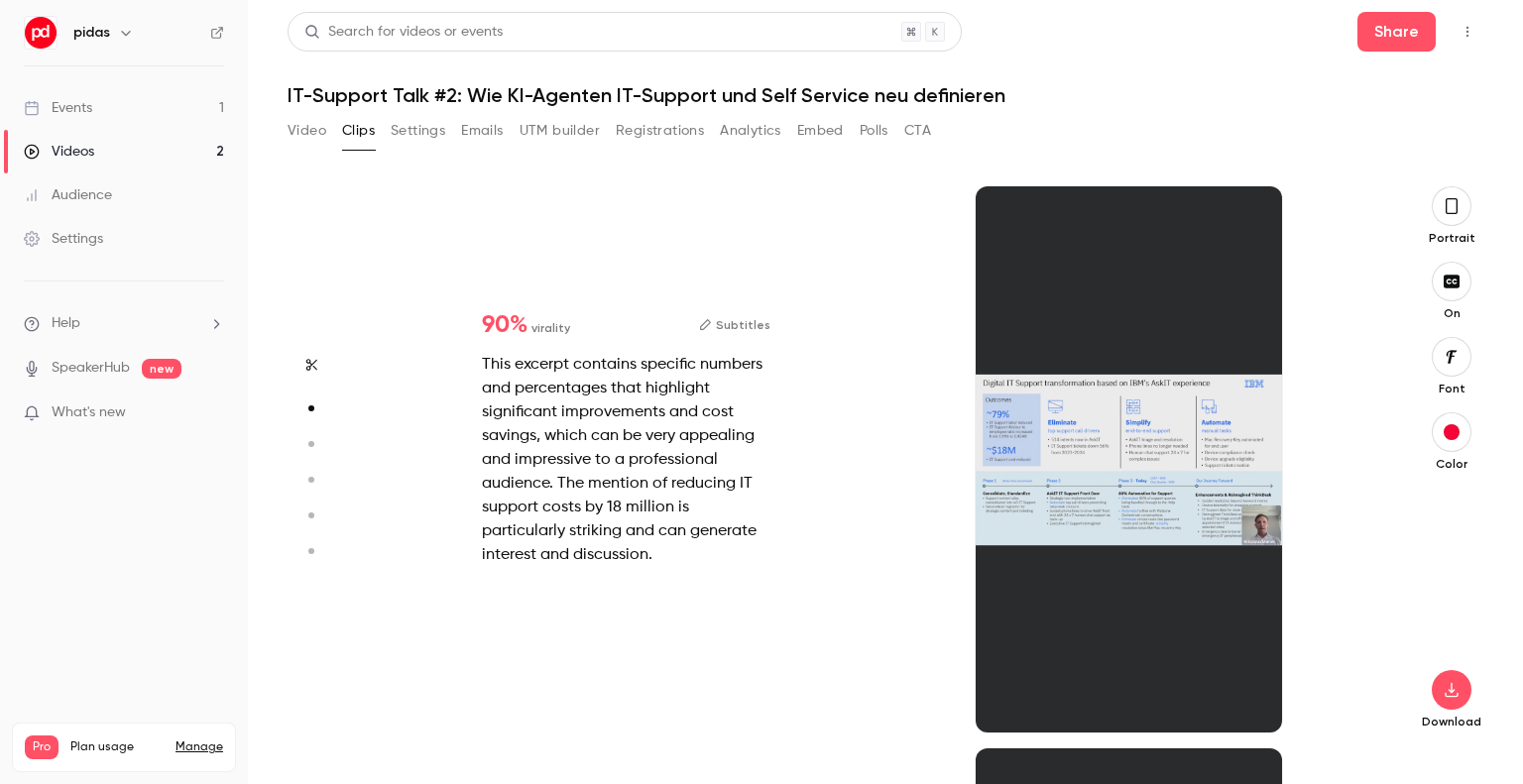 click at bounding box center [1129, 459] 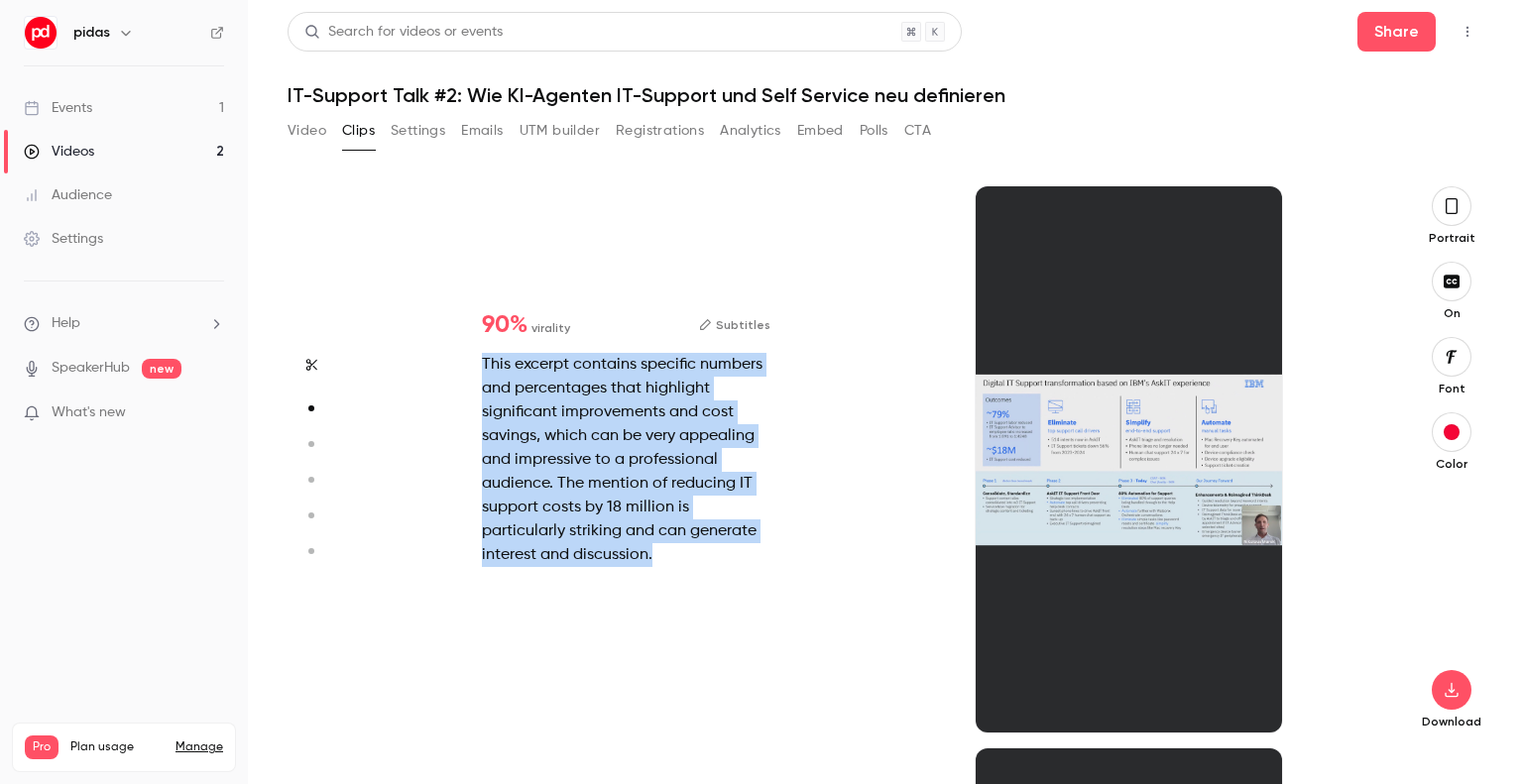 drag, startPoint x: 480, startPoint y: 362, endPoint x: 742, endPoint y: 583, distance: 342.76085 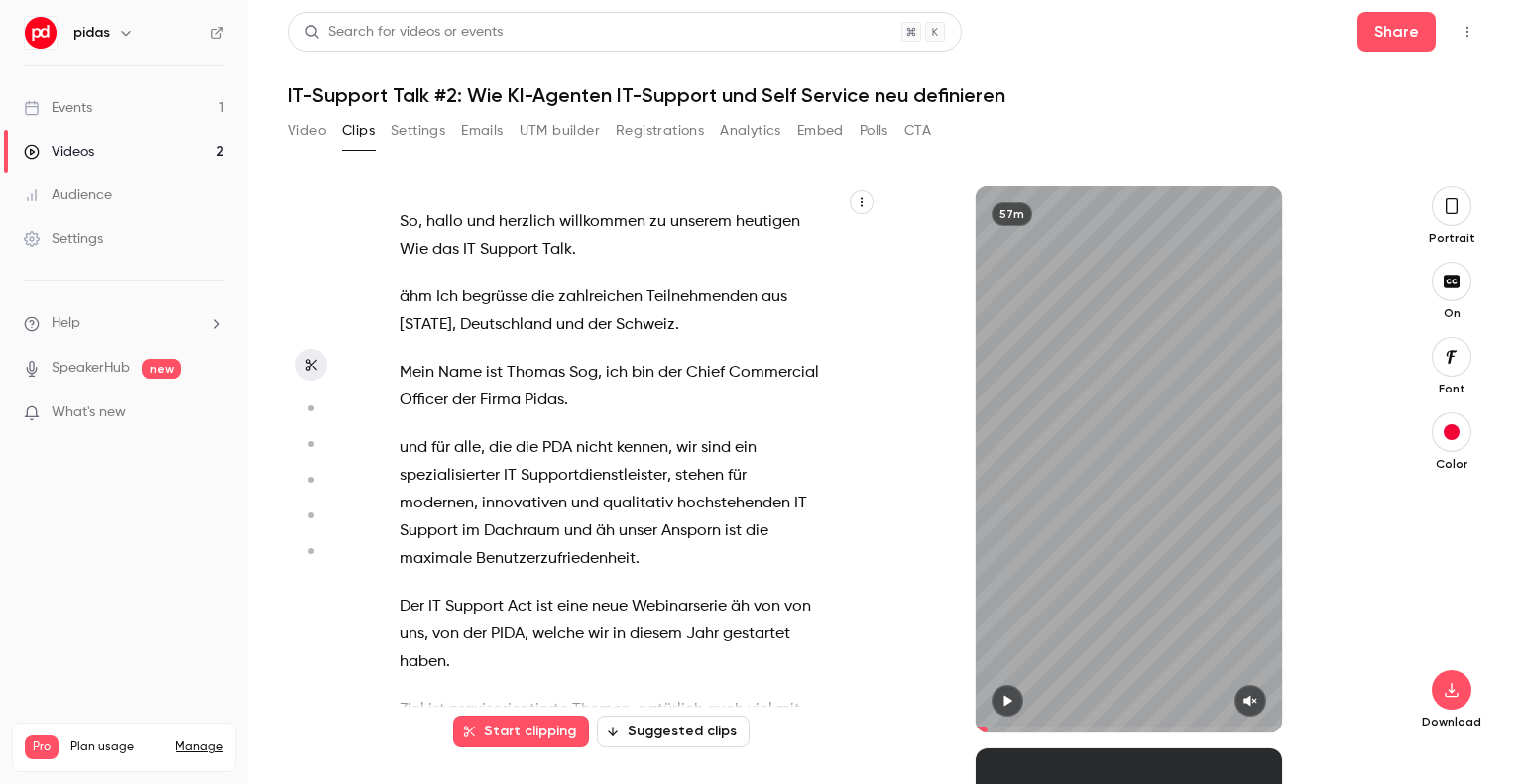scroll, scrollTop: 0, scrollLeft: 0, axis: both 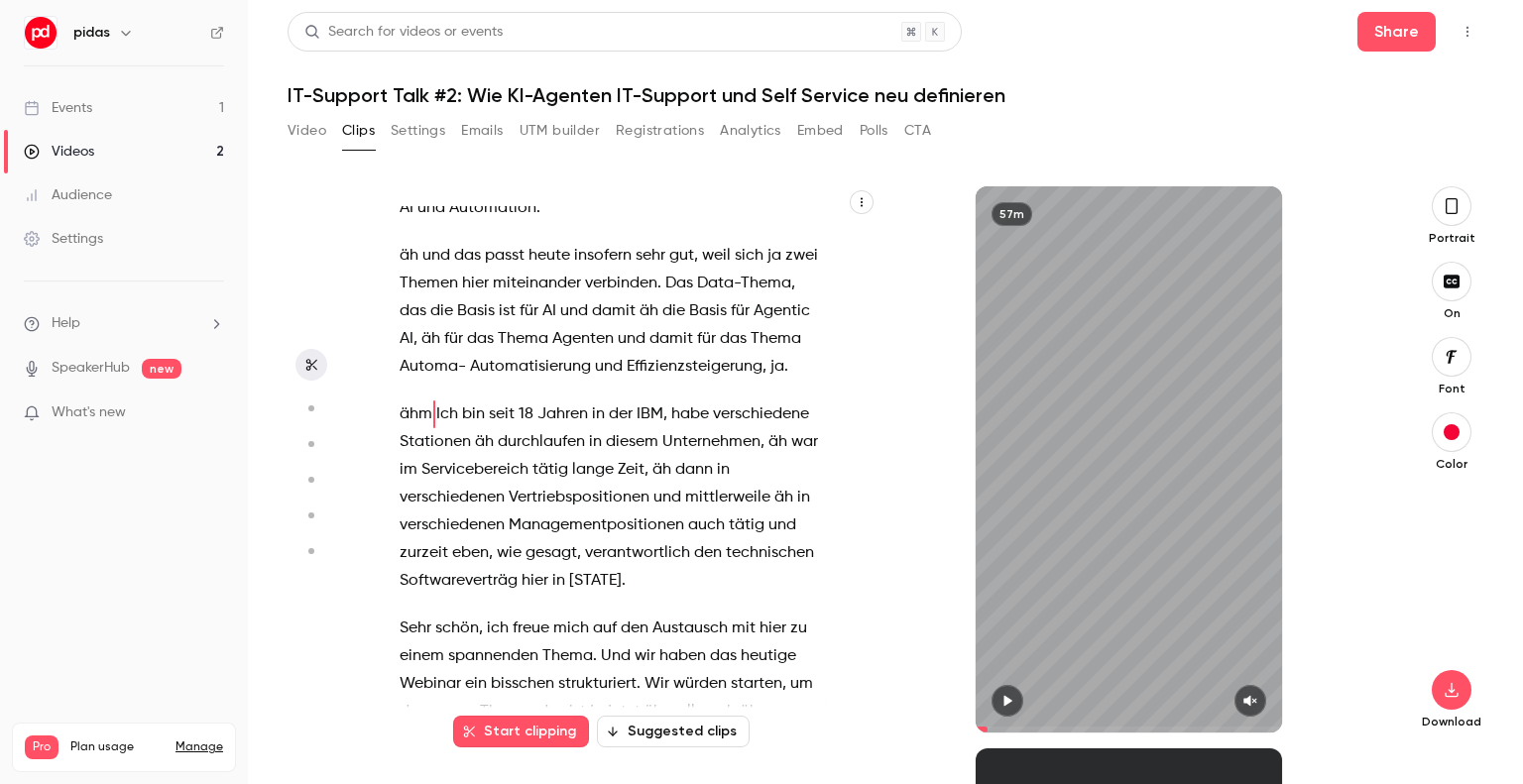 click on "Start clipping" at bounding box center [521, 731] 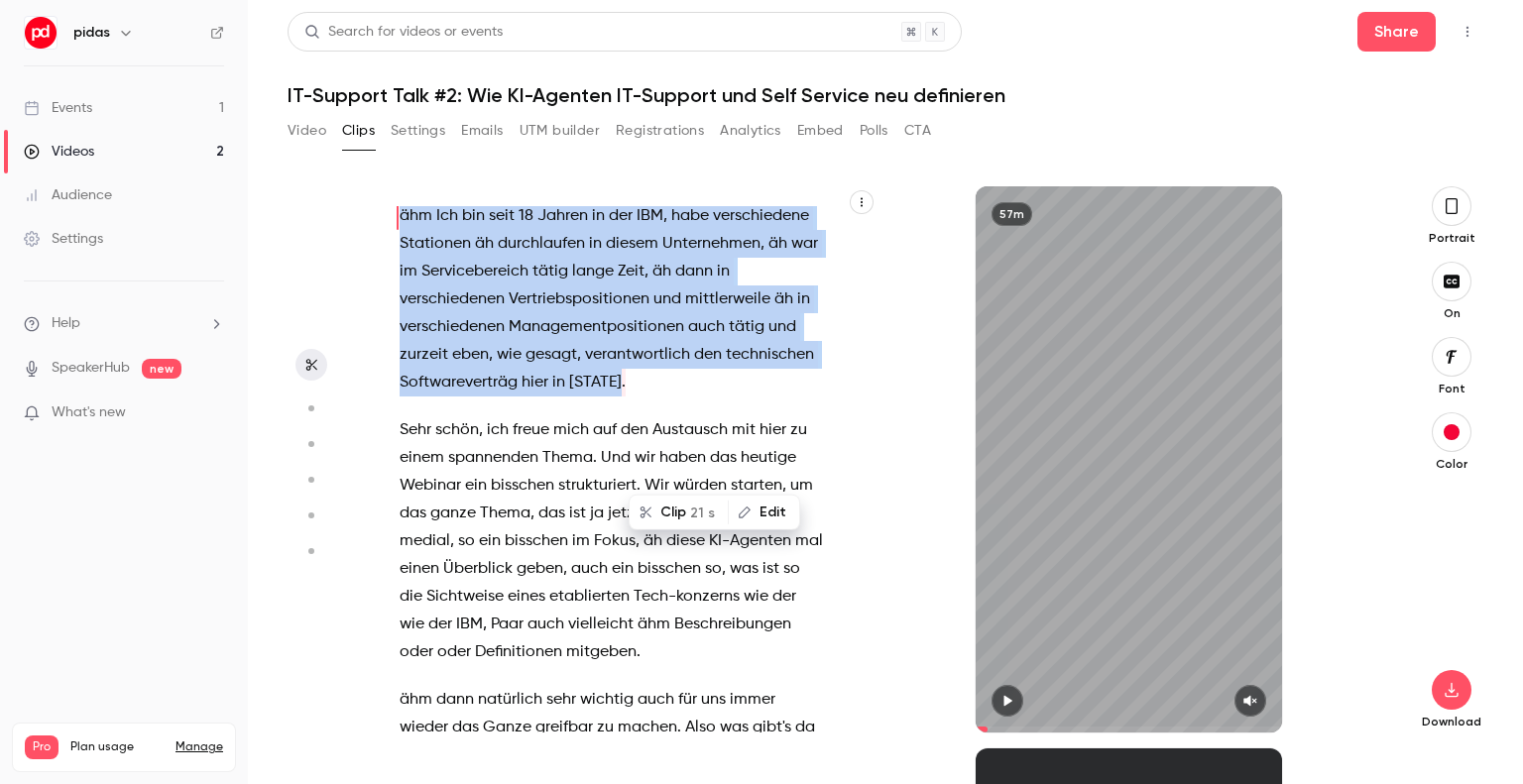 scroll, scrollTop: 2151, scrollLeft: 0, axis: vertical 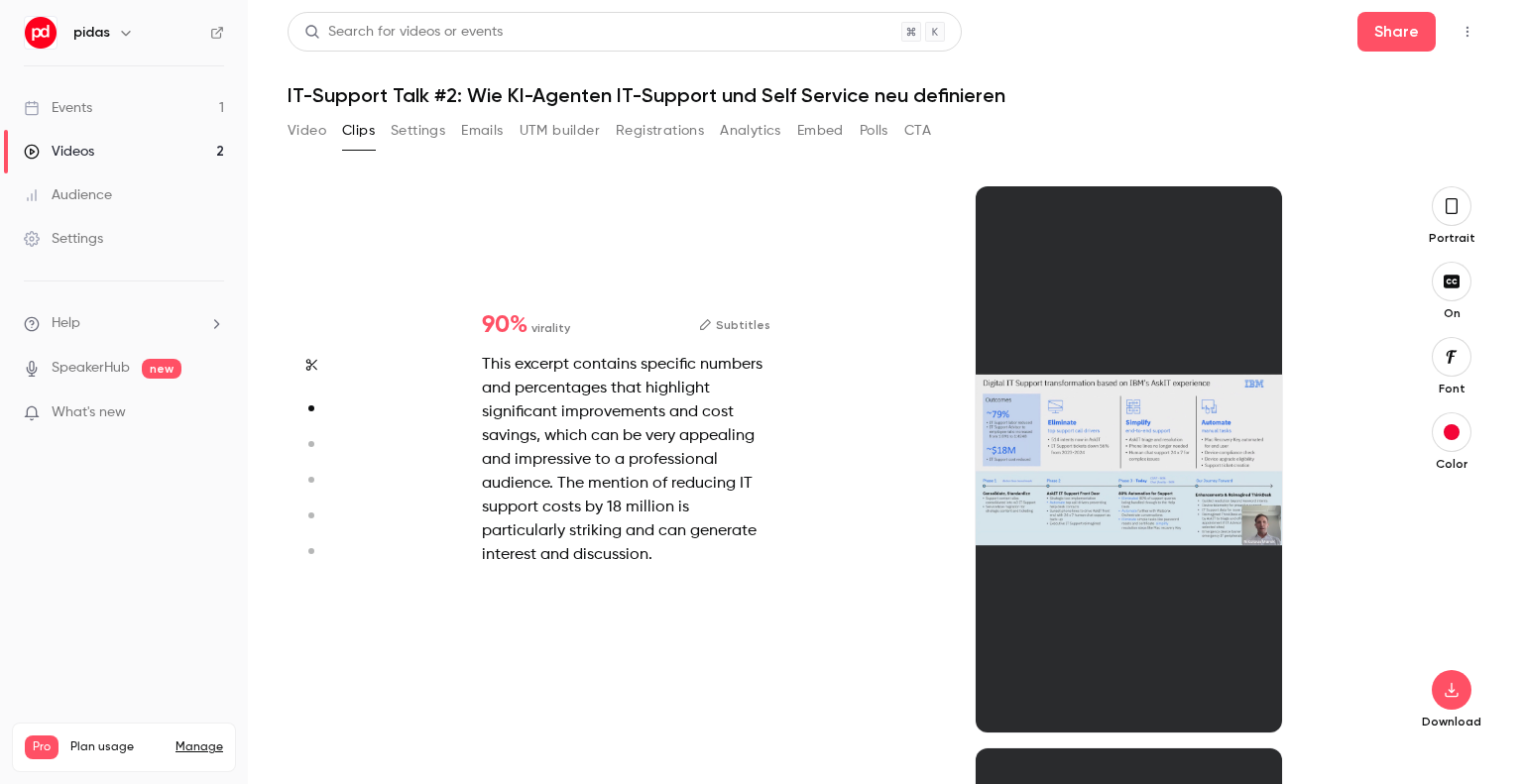 click on "1m" at bounding box center [1128, 459] 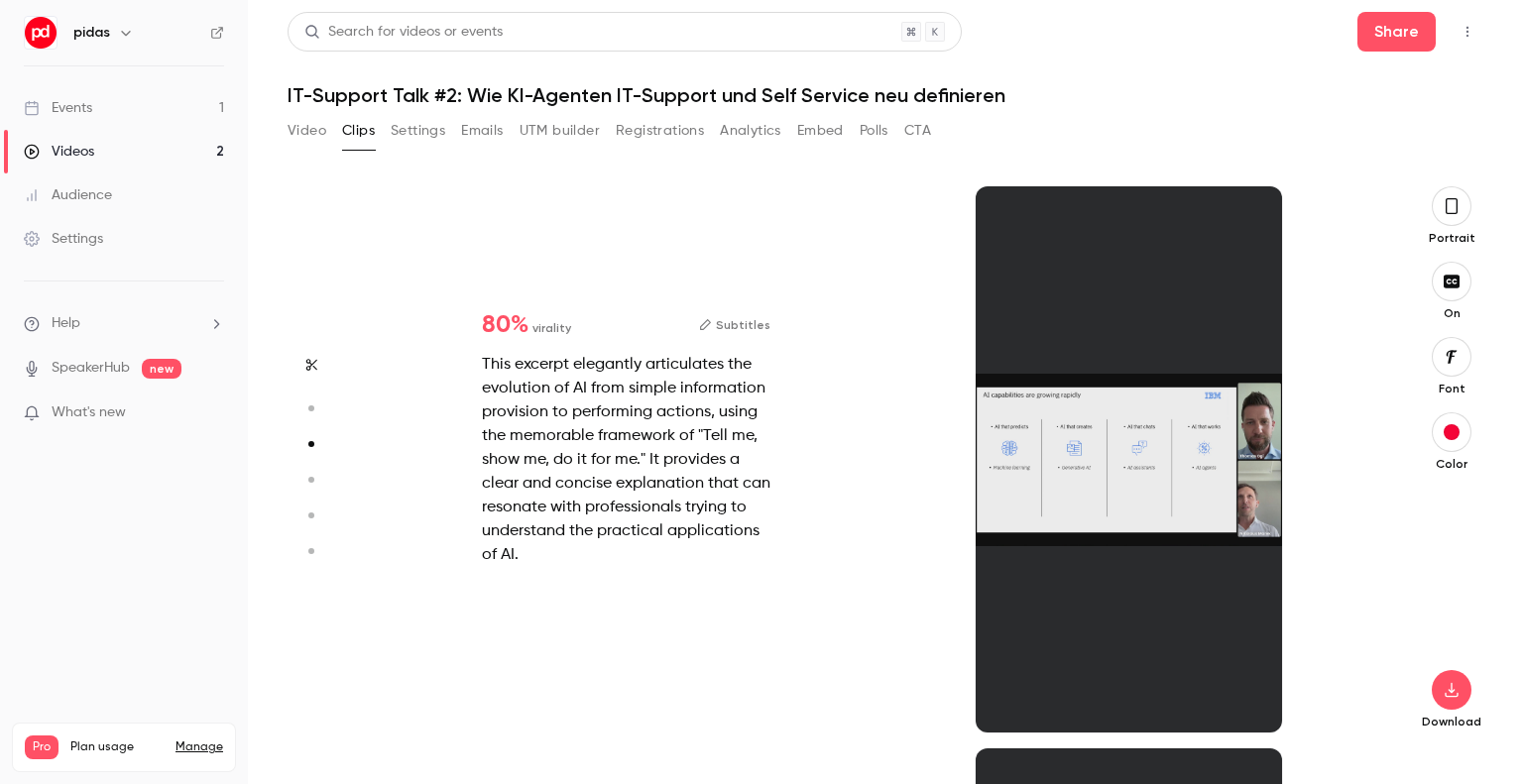 scroll, scrollTop: 562, scrollLeft: 0, axis: vertical 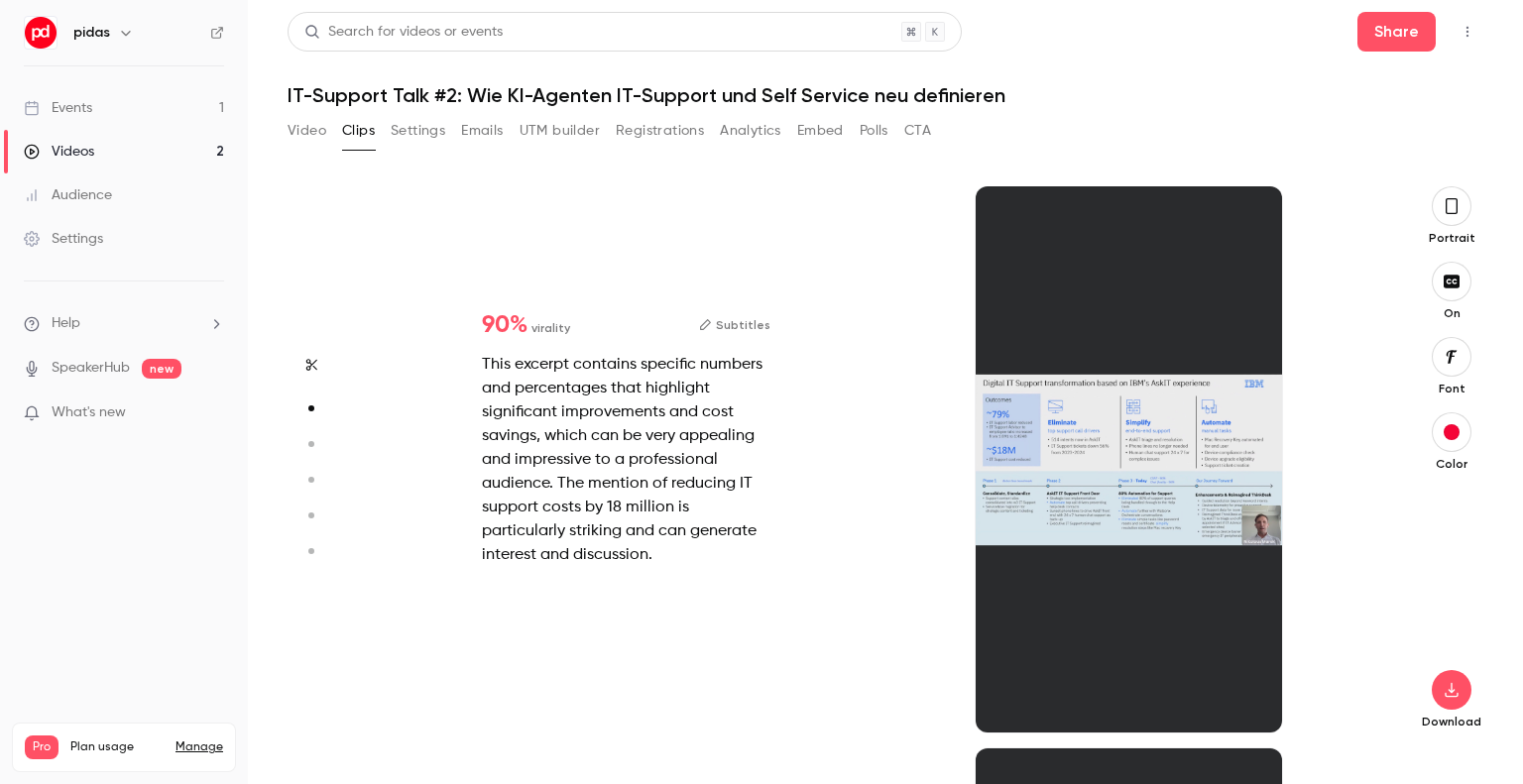 click on "90 %" at bounding box center [505, 325] 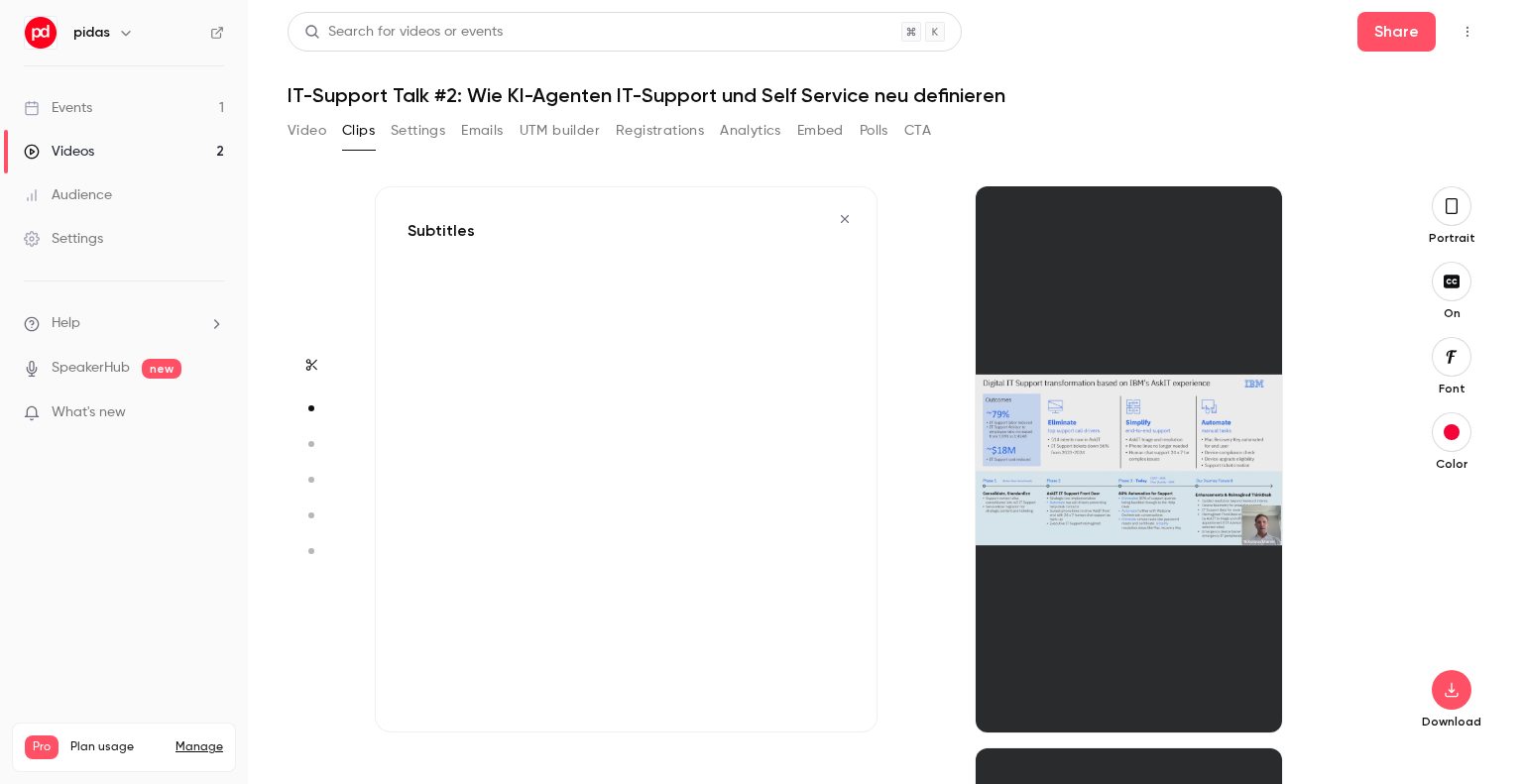click on "Subtitles" at bounding box center (626, 459) 